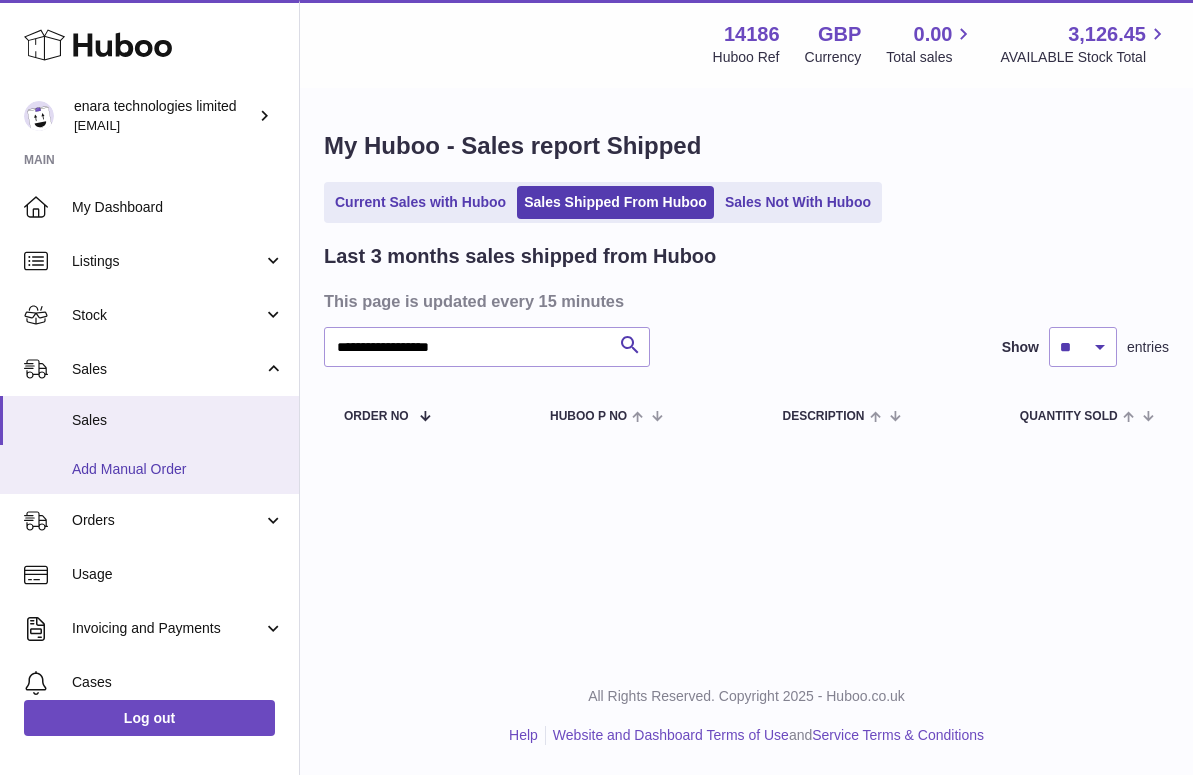 scroll, scrollTop: 0, scrollLeft: 0, axis: both 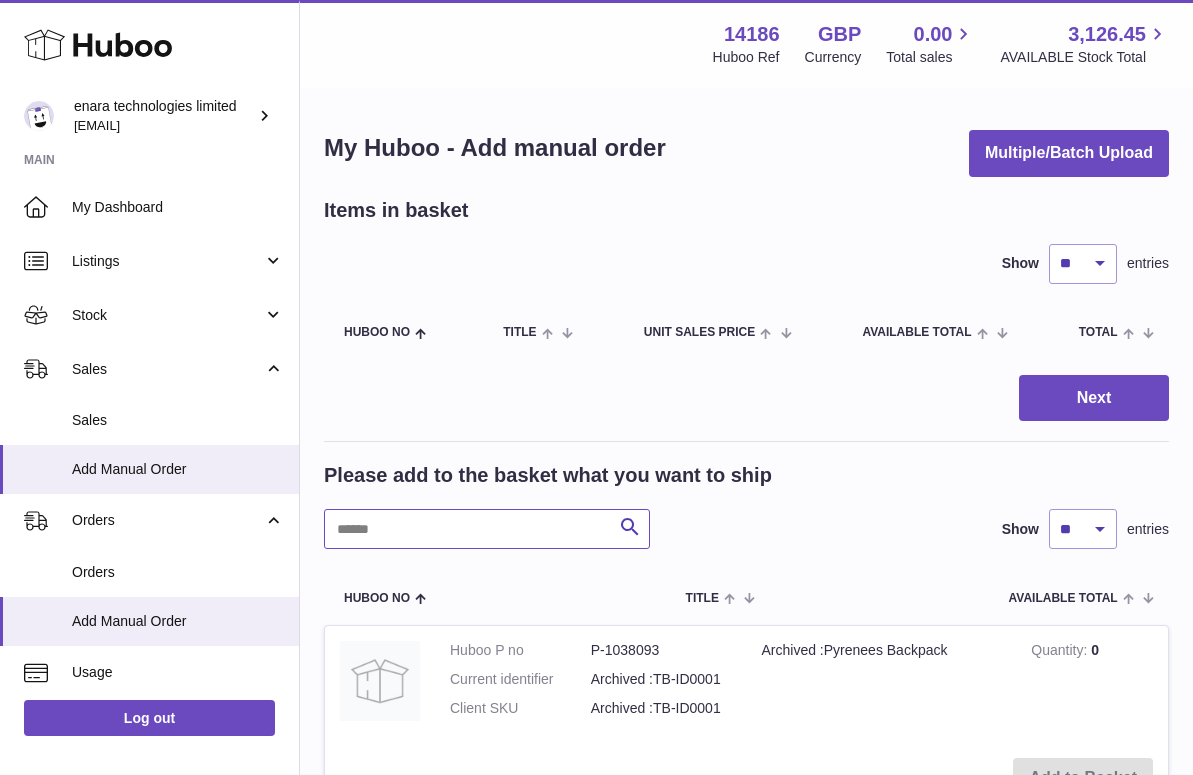 click at bounding box center (487, 529) 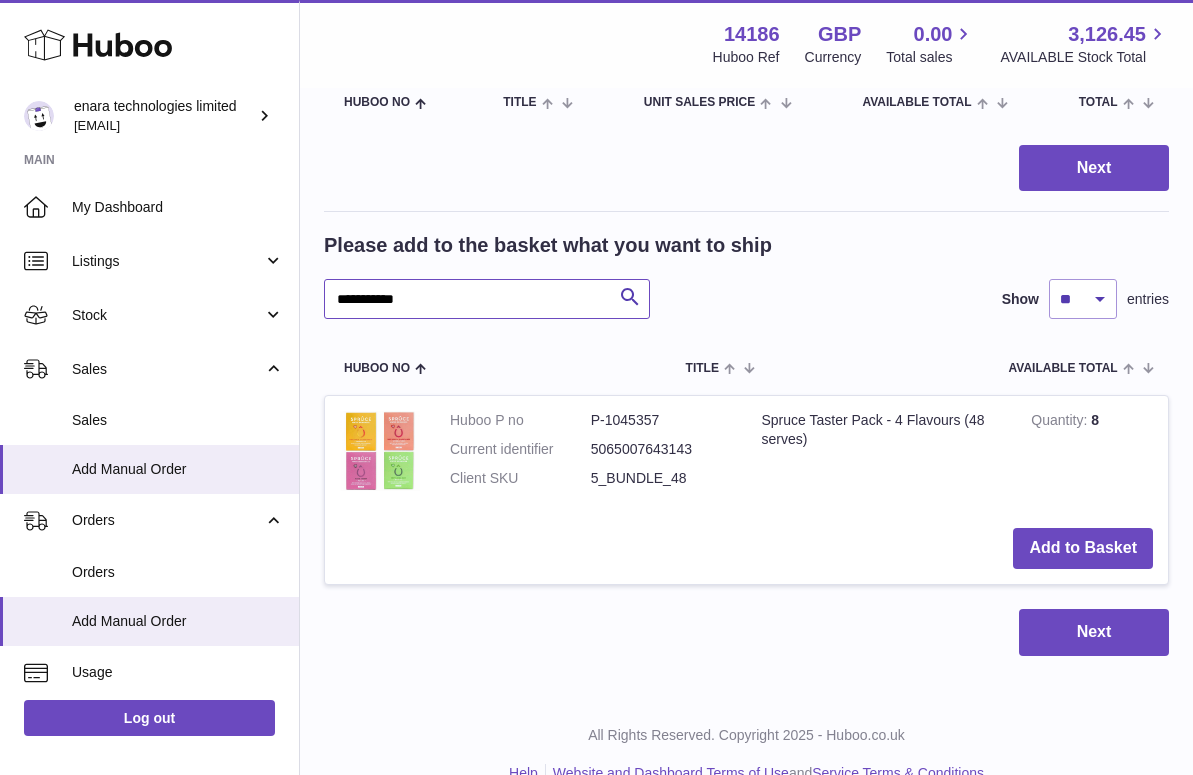 scroll, scrollTop: 247, scrollLeft: 0, axis: vertical 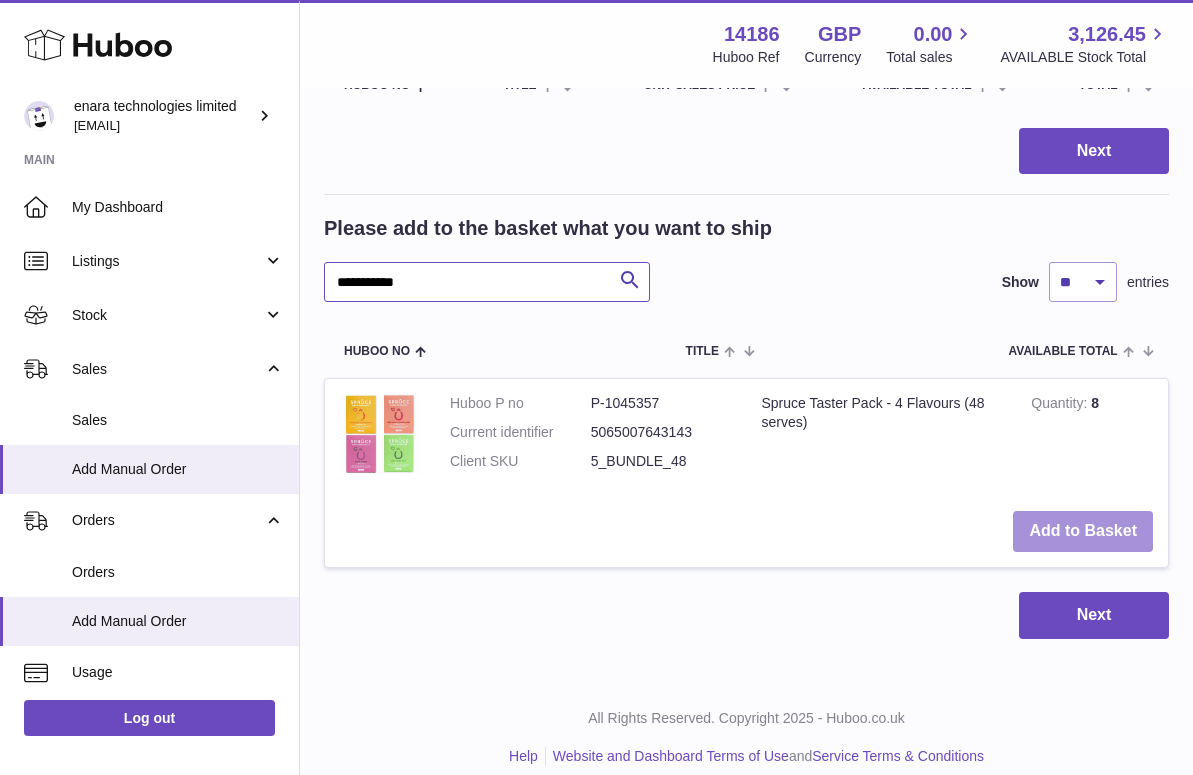 type on "**********" 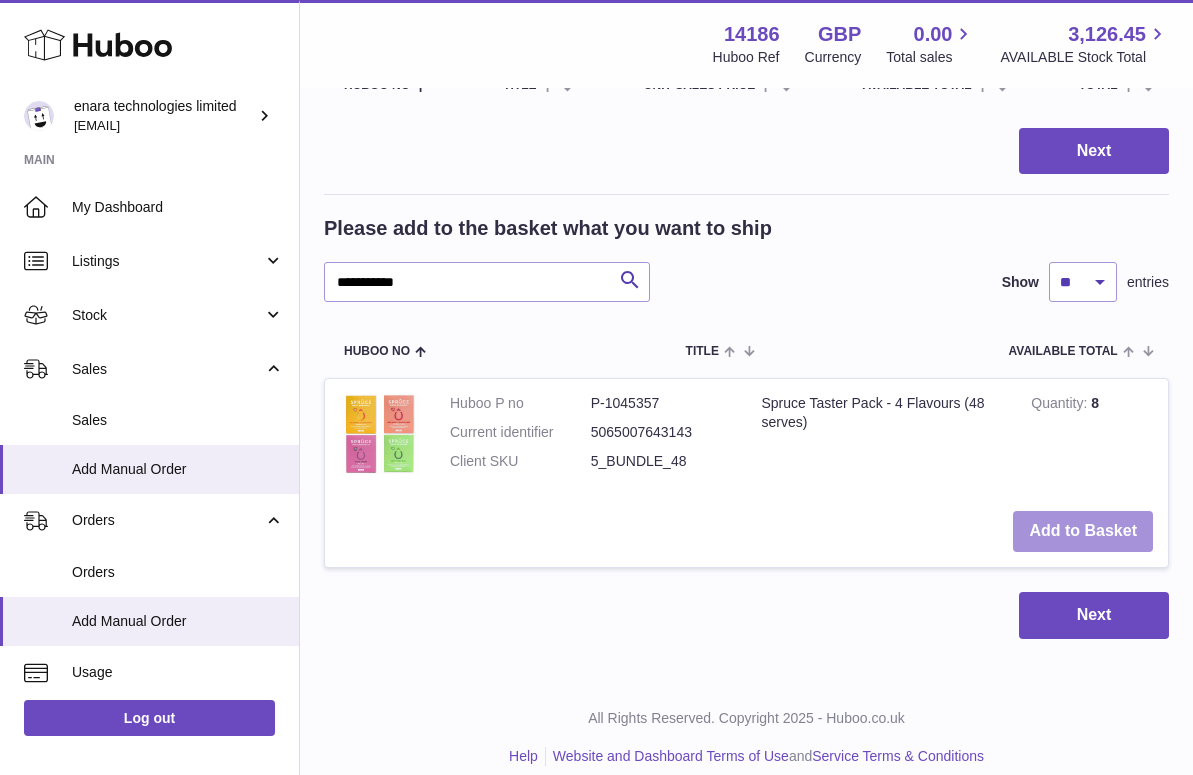 click on "Add to Basket" at bounding box center (1083, 531) 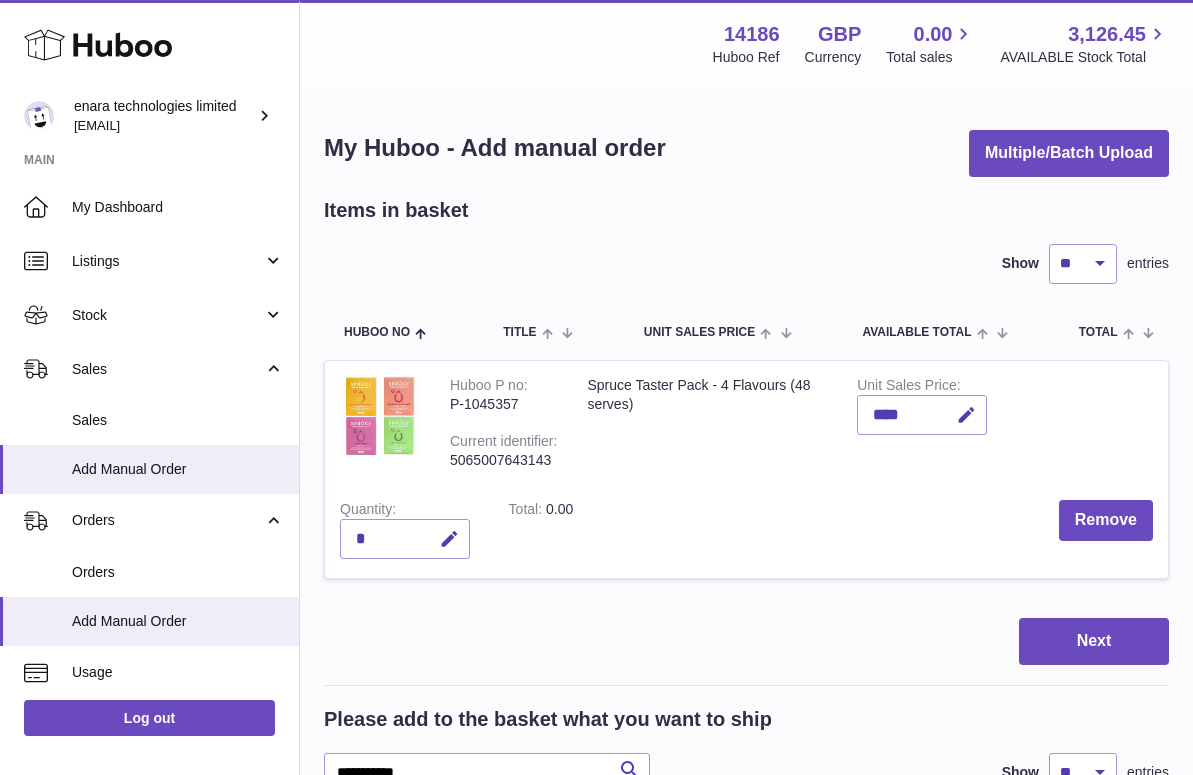 scroll, scrollTop: 0, scrollLeft: 0, axis: both 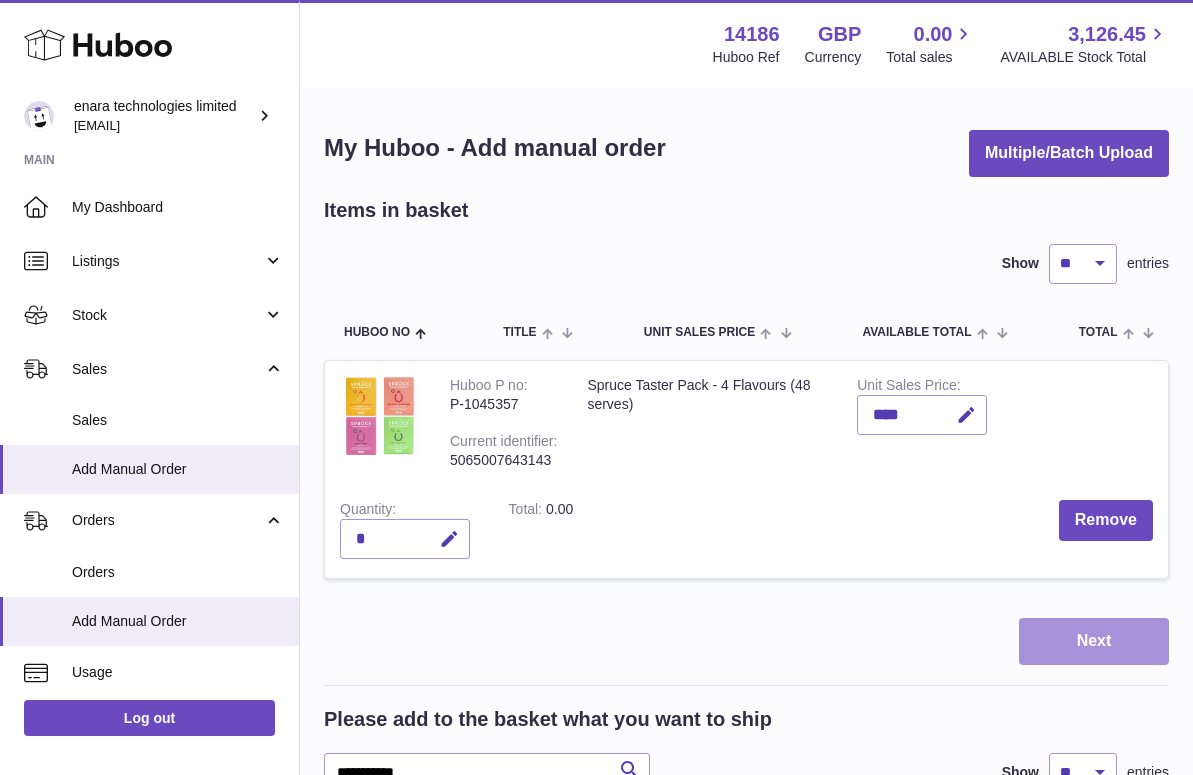click on "Next" at bounding box center (1094, 641) 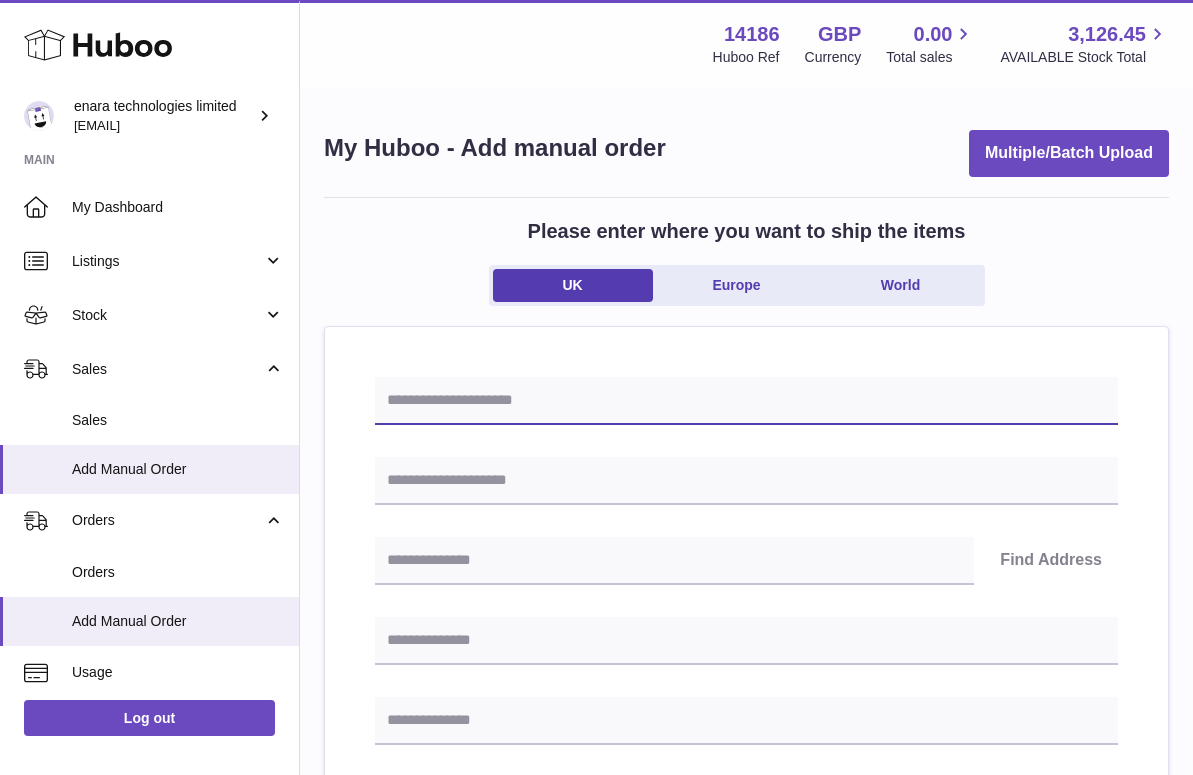click at bounding box center (746, 401) 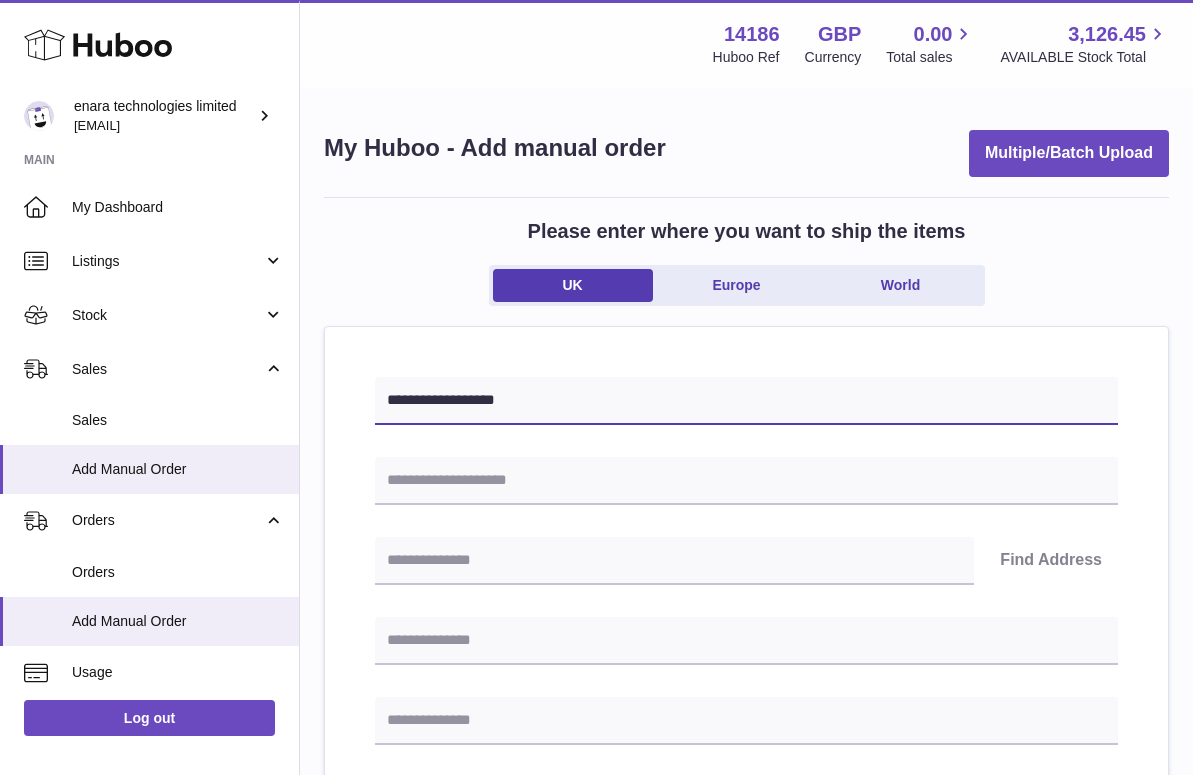 type on "**********" 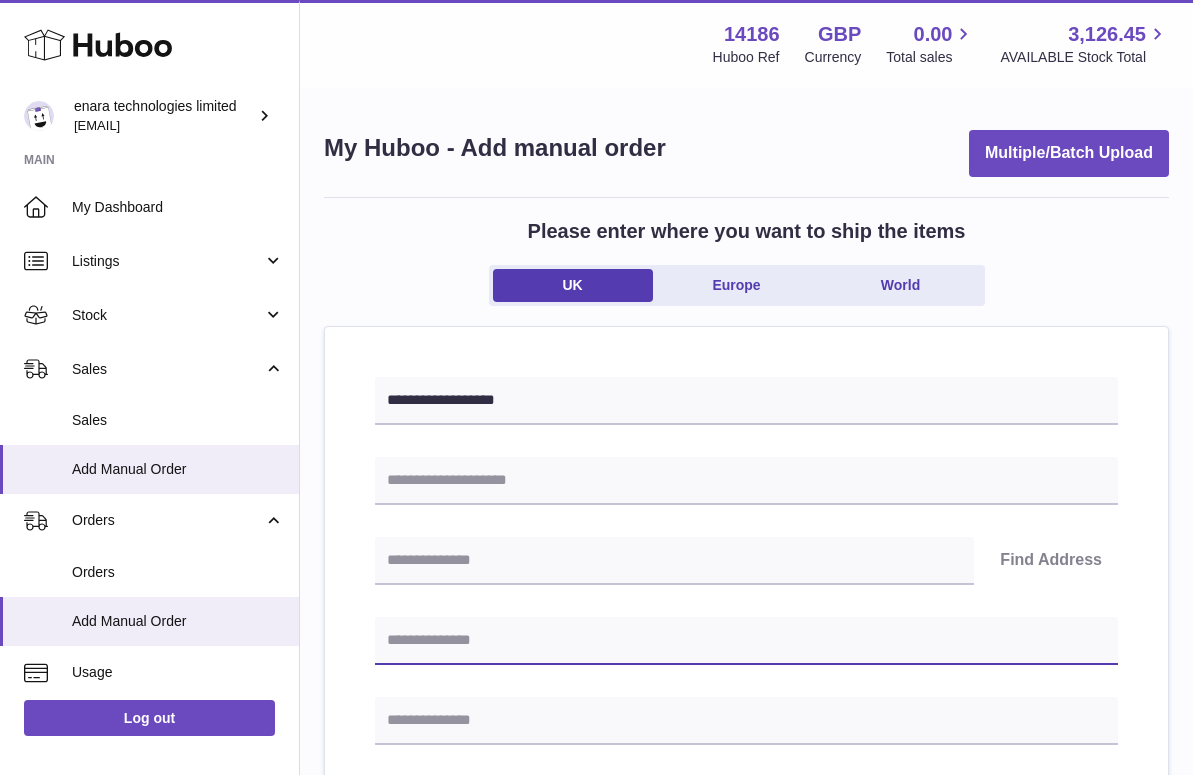 paste on "**********" 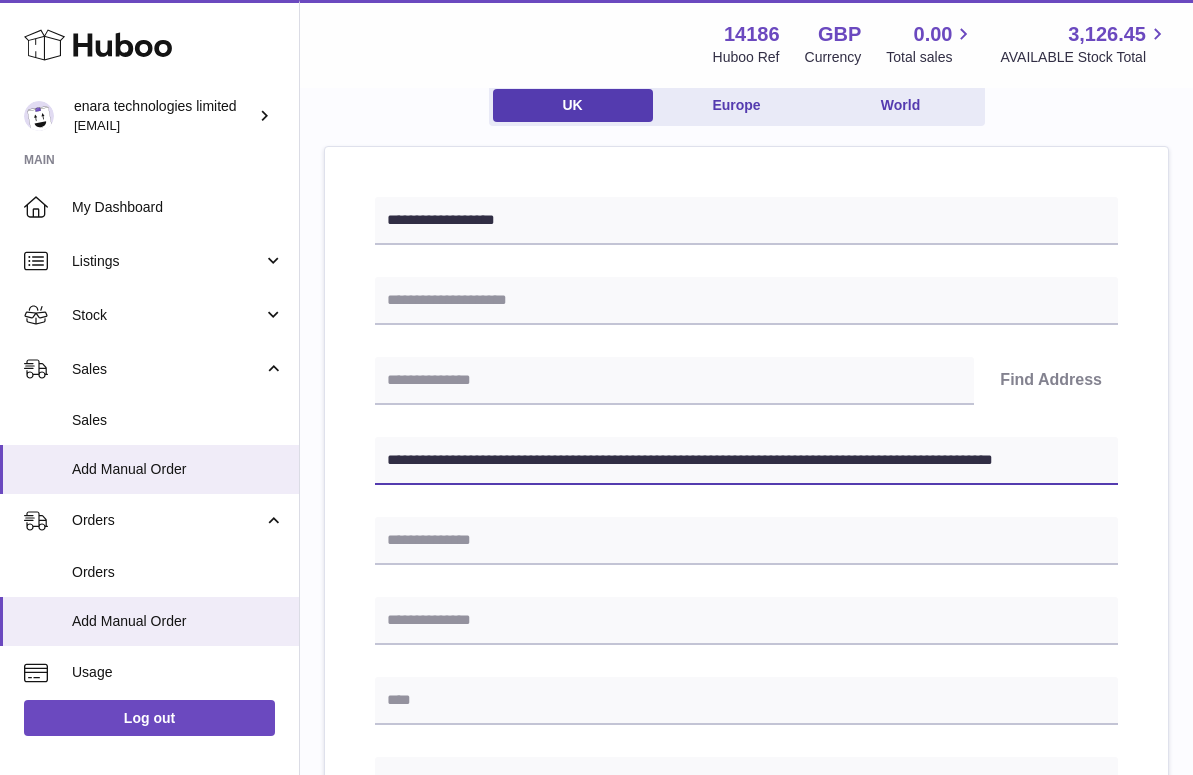 scroll, scrollTop: 196, scrollLeft: 0, axis: vertical 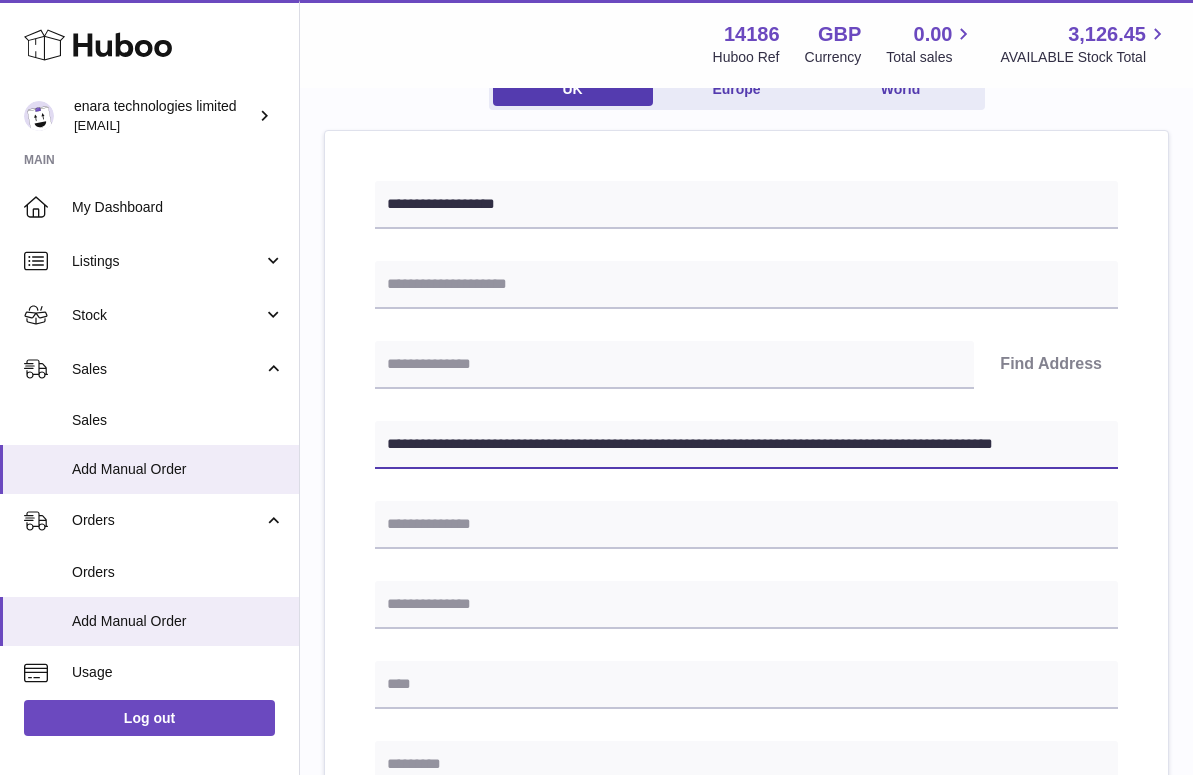 drag, startPoint x: 741, startPoint y: 440, endPoint x: 1233, endPoint y: 649, distance: 534.5512 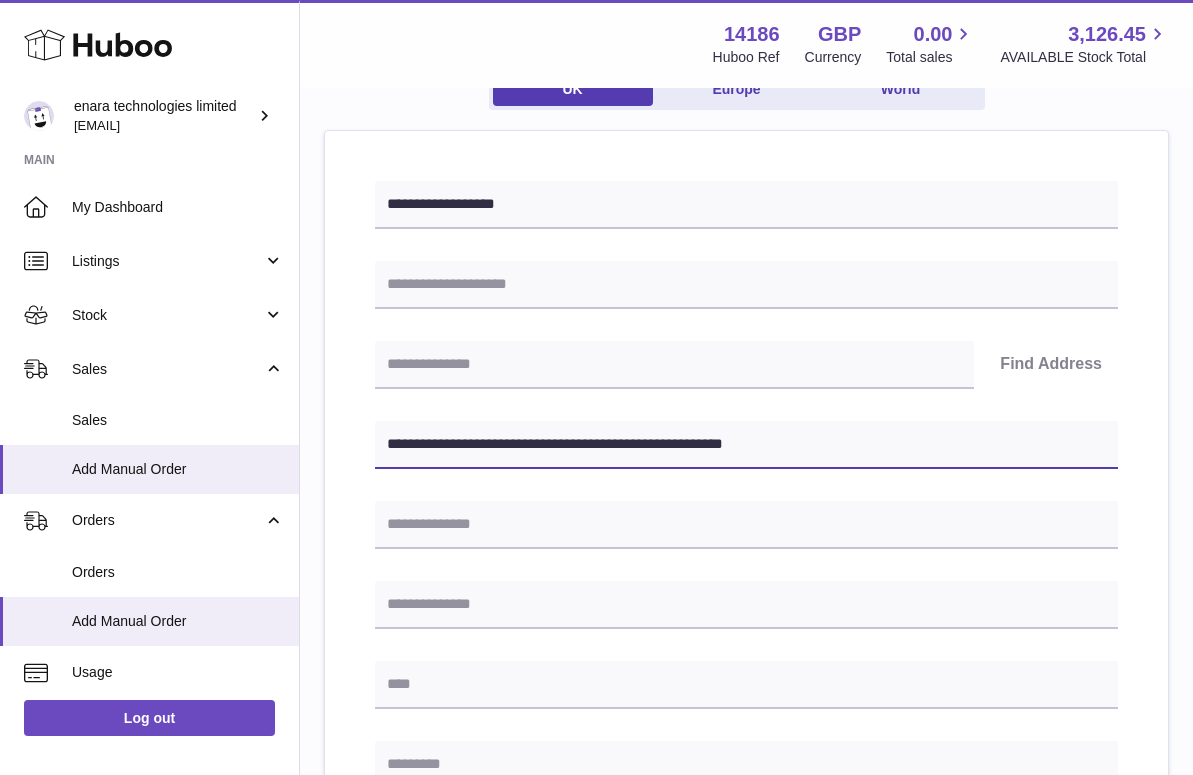 type on "**********" 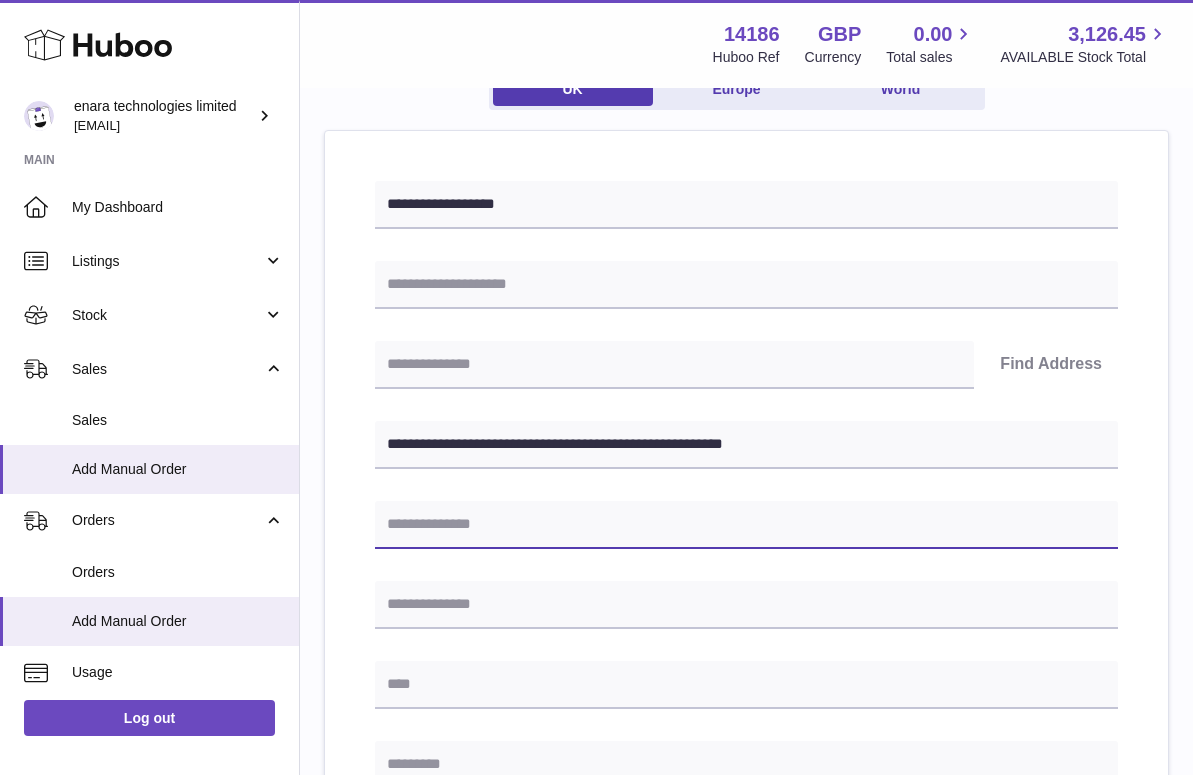 paste on "**********" 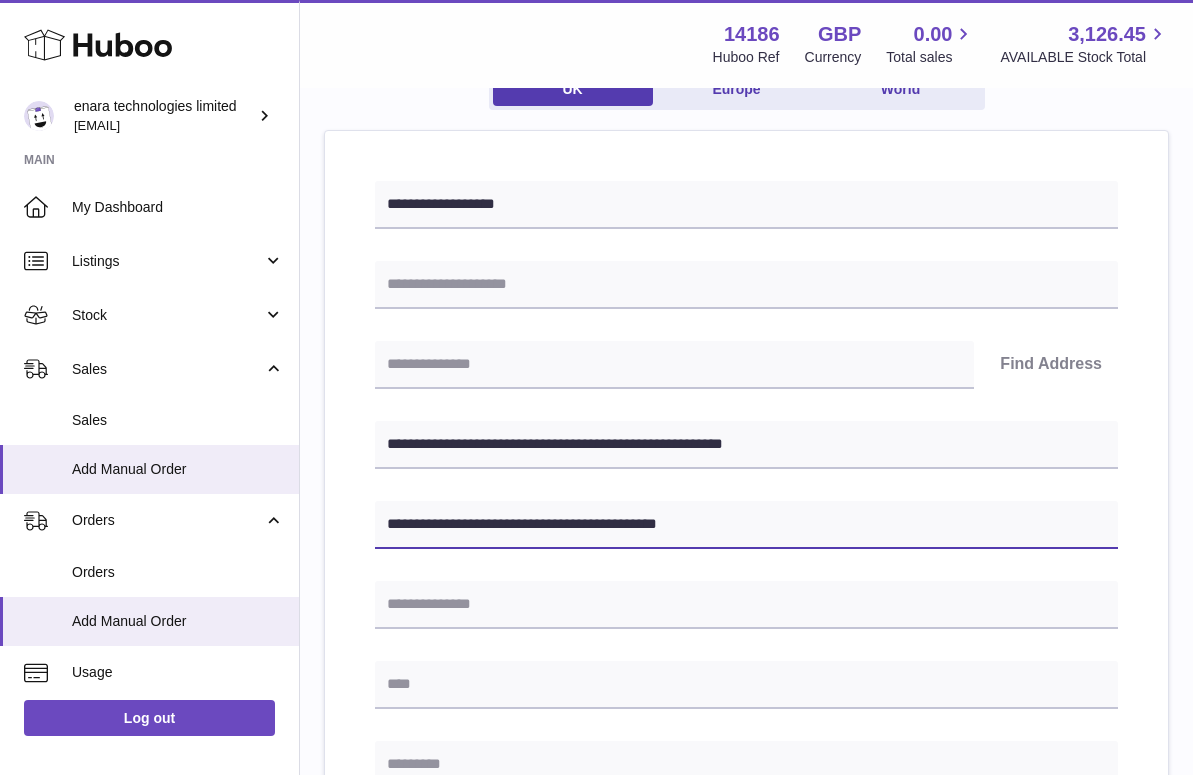 type on "**********" 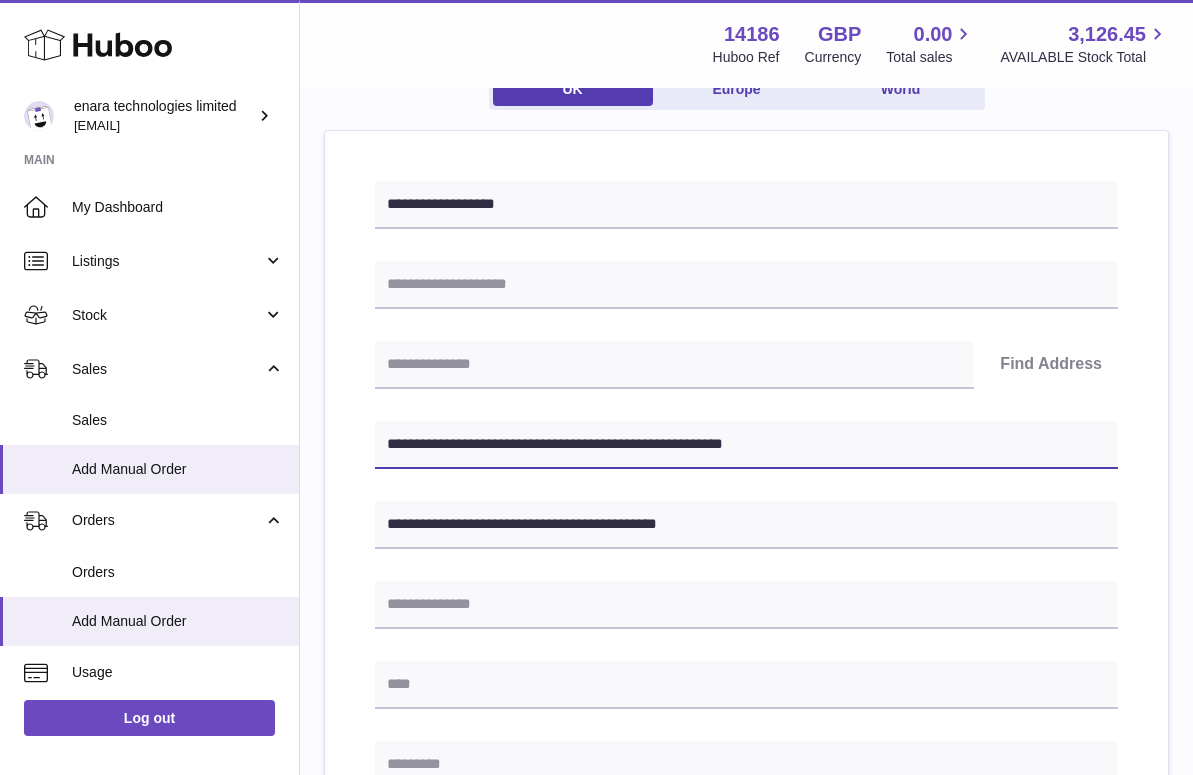 drag, startPoint x: 469, startPoint y: 438, endPoint x: 392, endPoint y: 444, distance: 77.23341 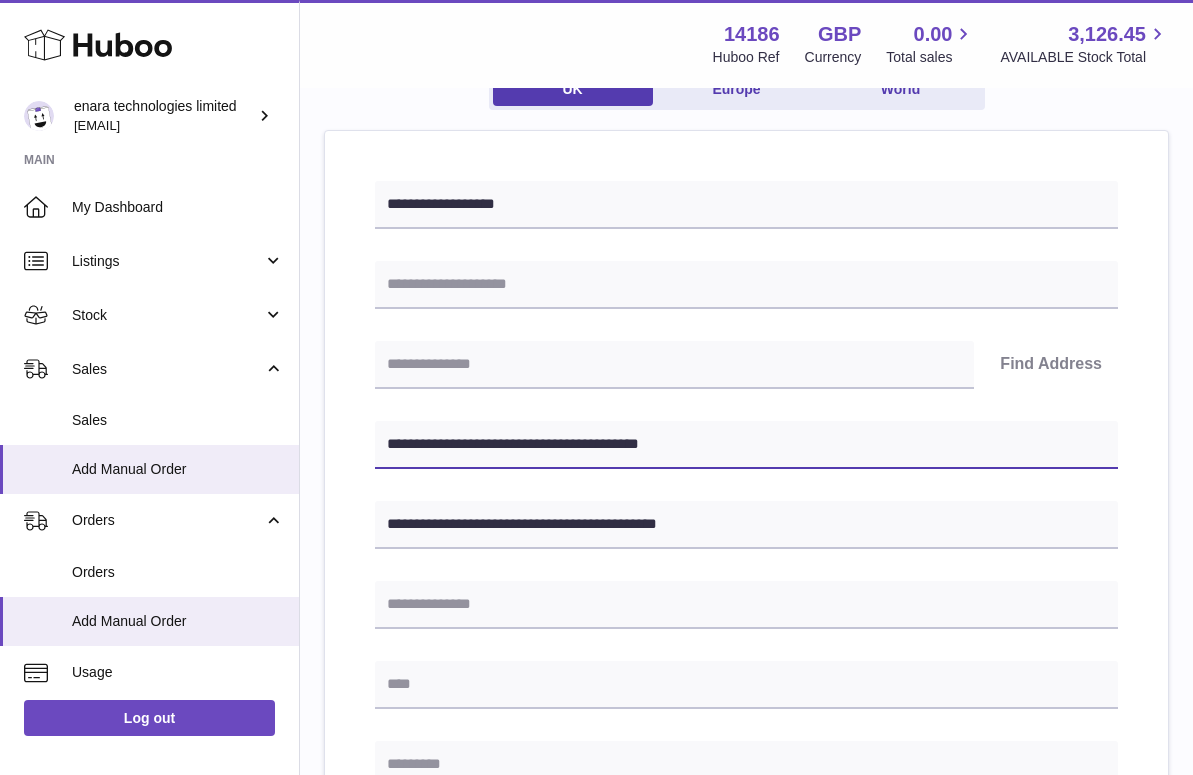 type on "**********" 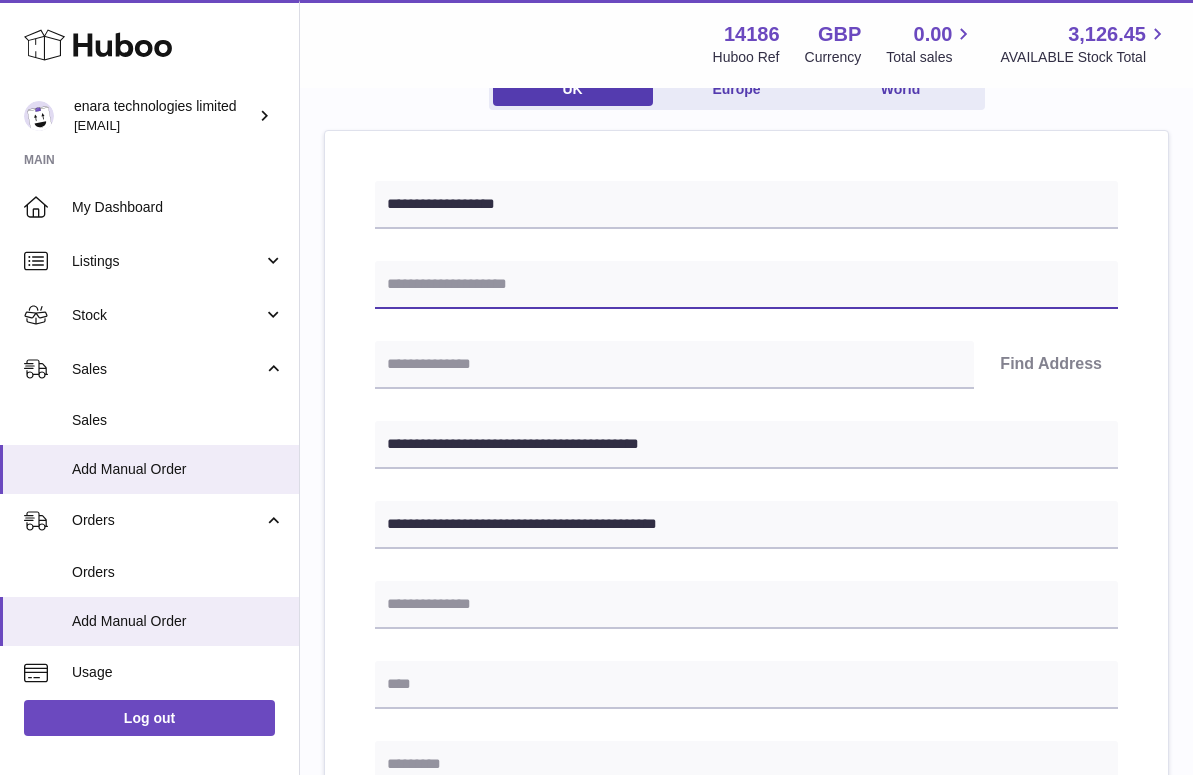 paste on "**********" 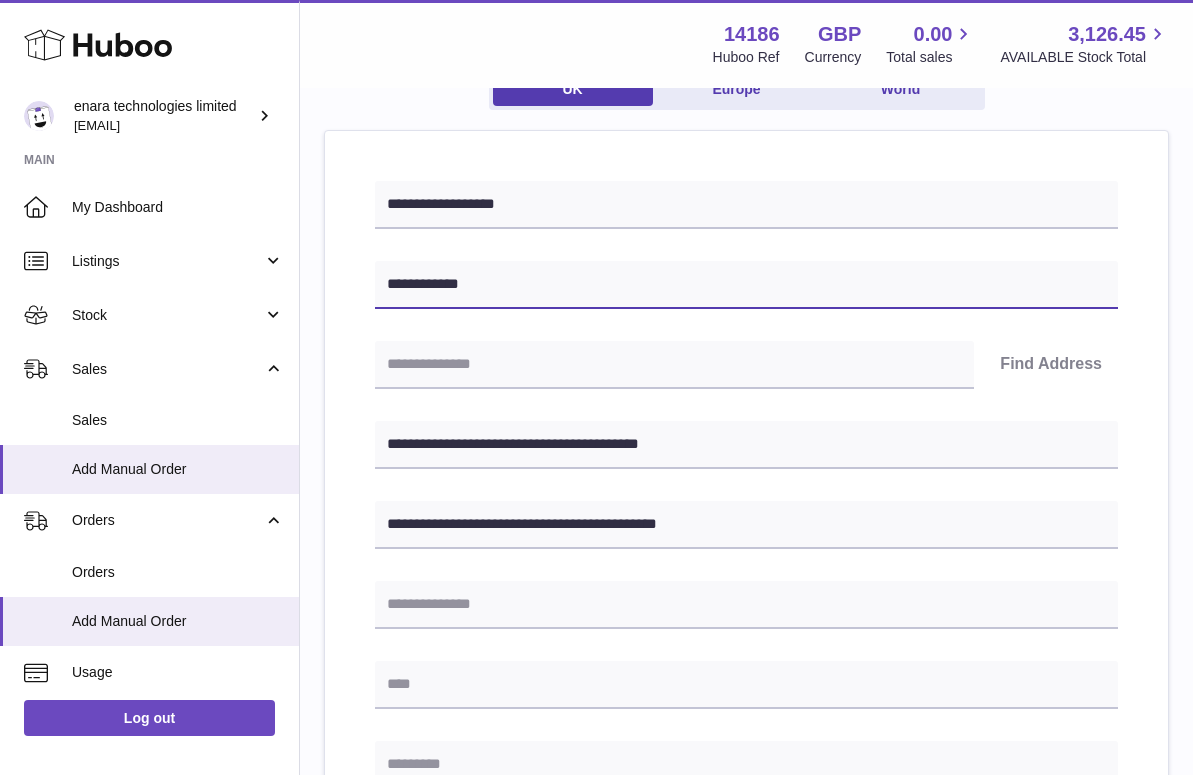 type on "**********" 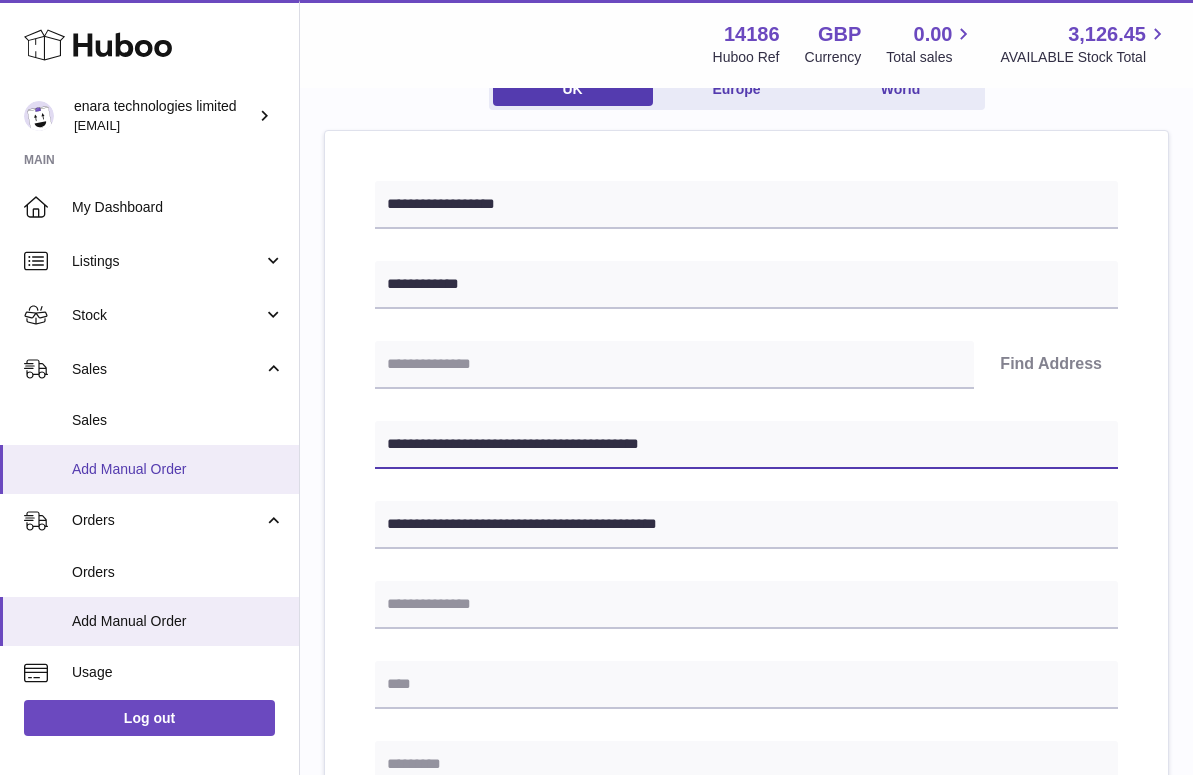 drag, startPoint x: 507, startPoint y: 444, endPoint x: 245, endPoint y: 444, distance: 262 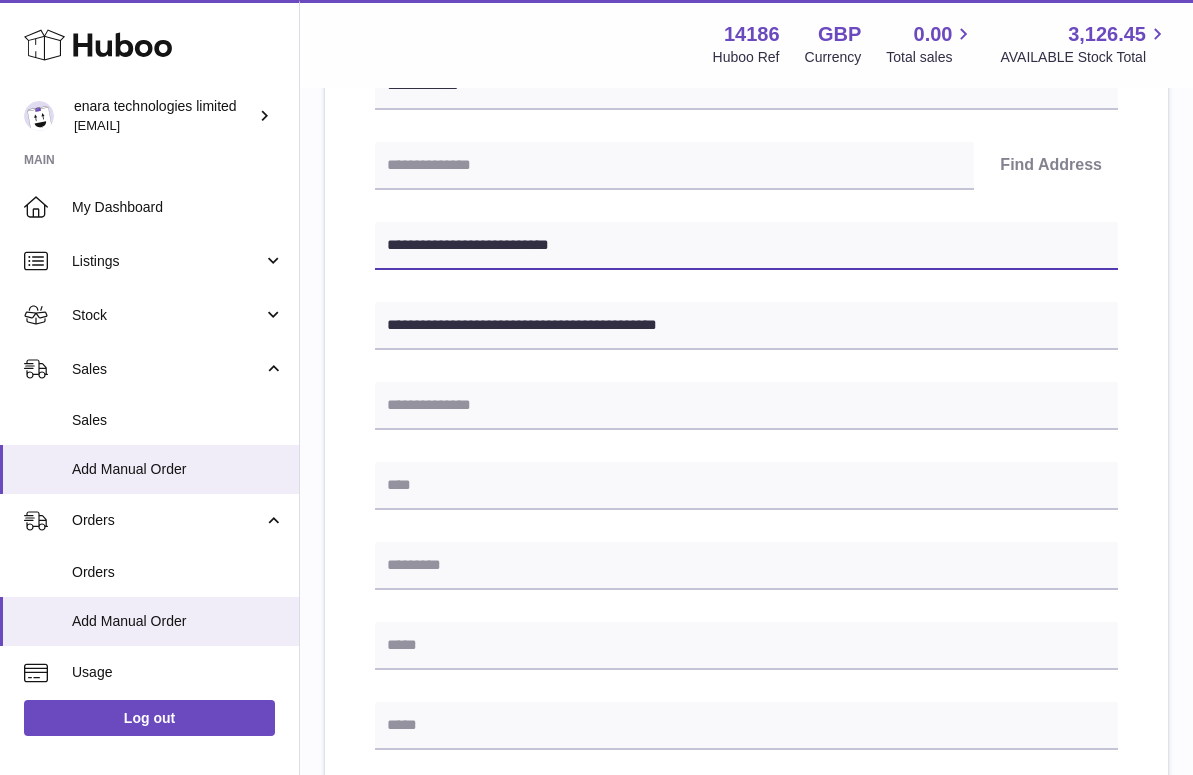 scroll, scrollTop: 400, scrollLeft: 0, axis: vertical 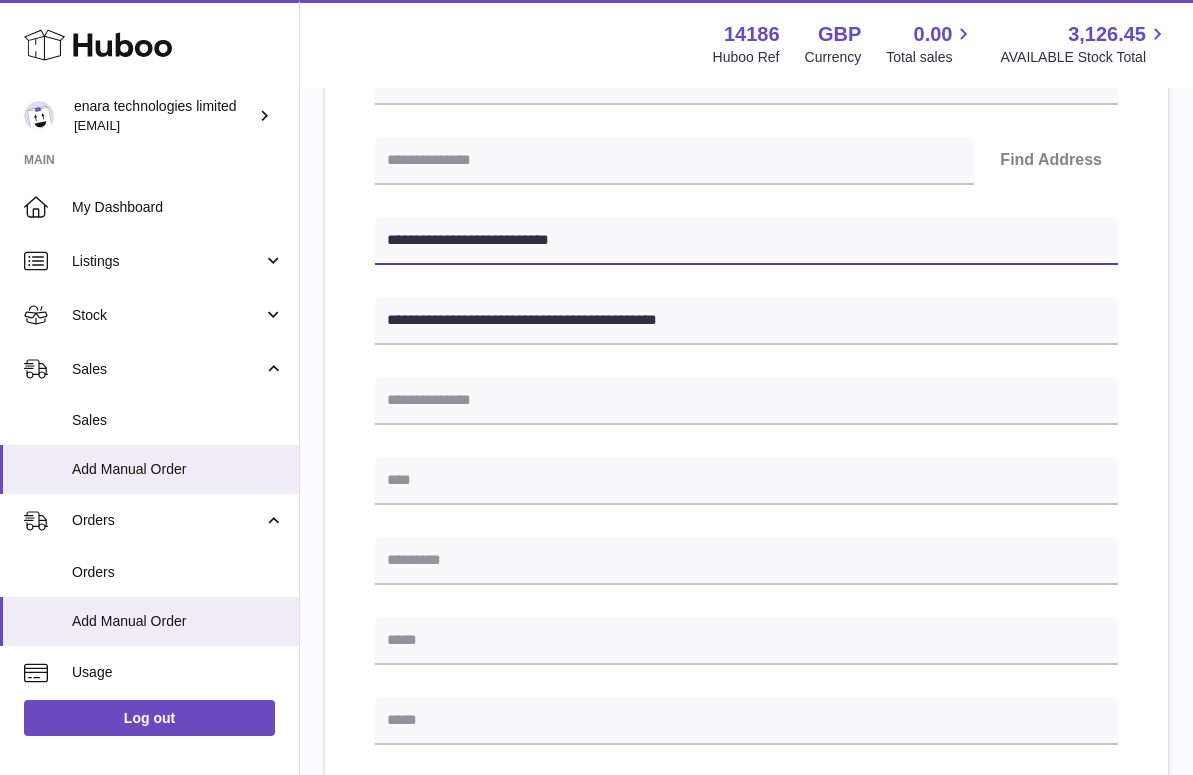 type on "**********" 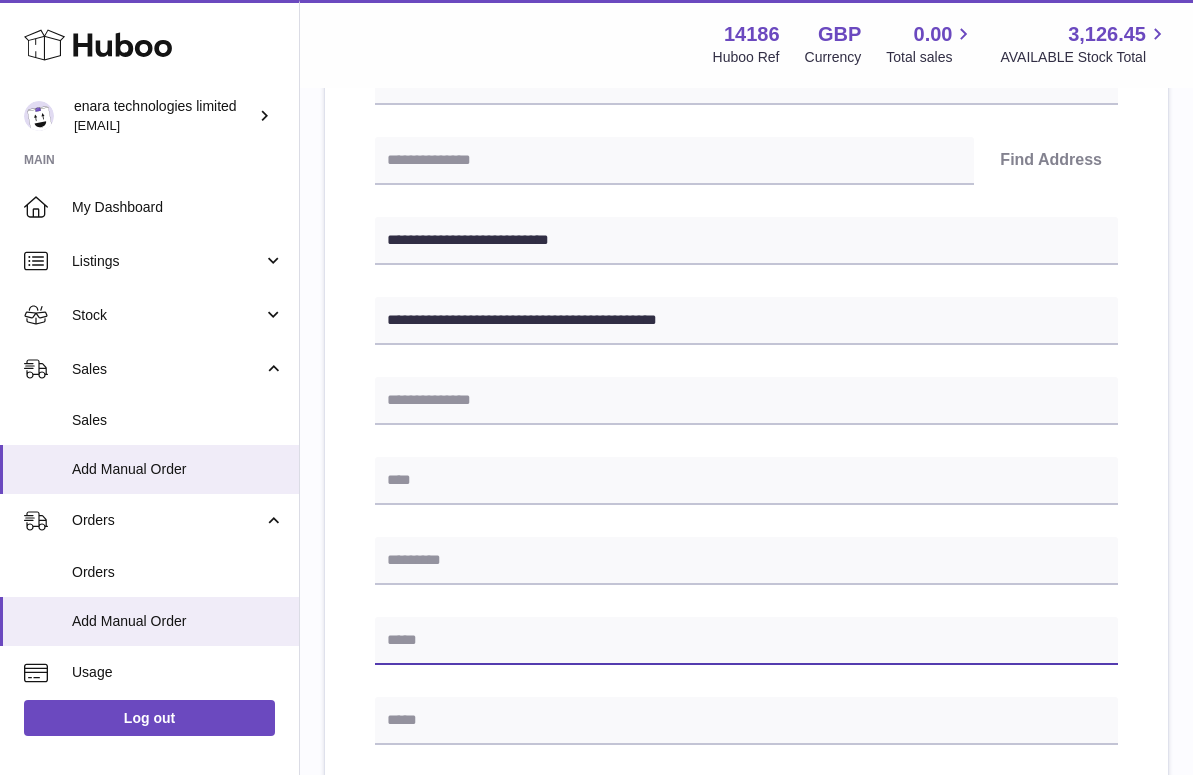 paste on "**********" 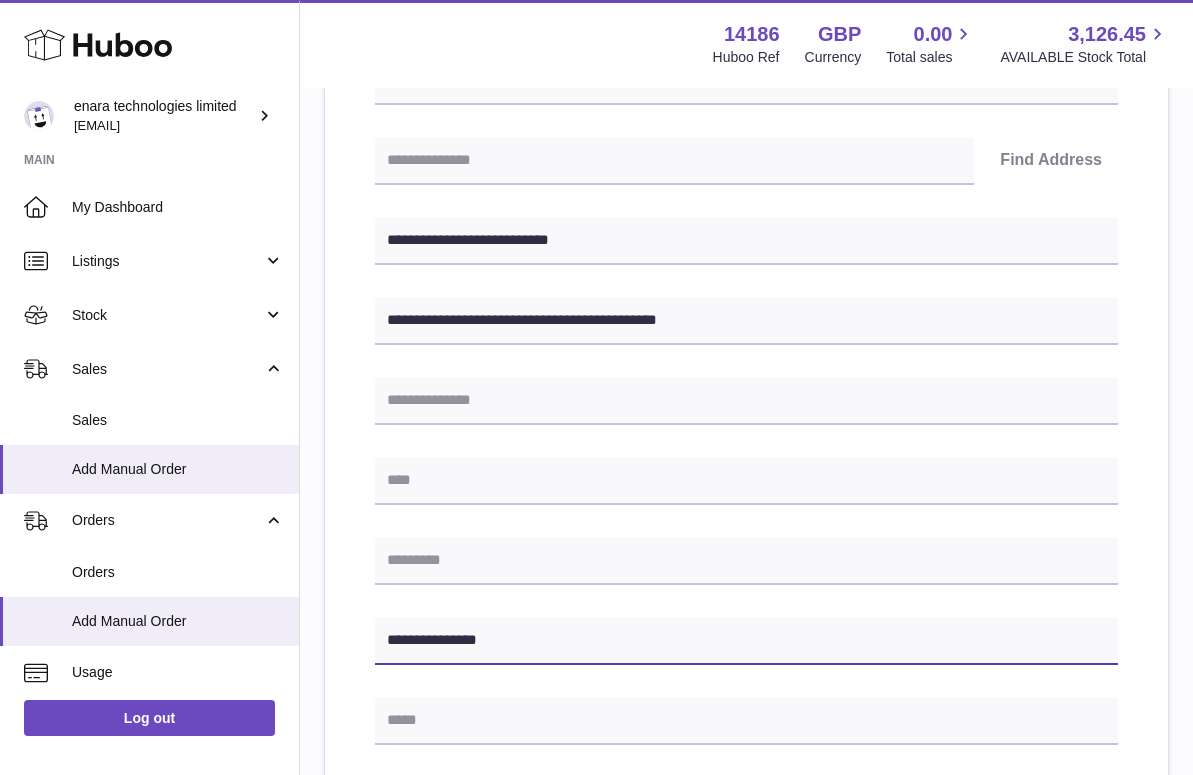 type on "**********" 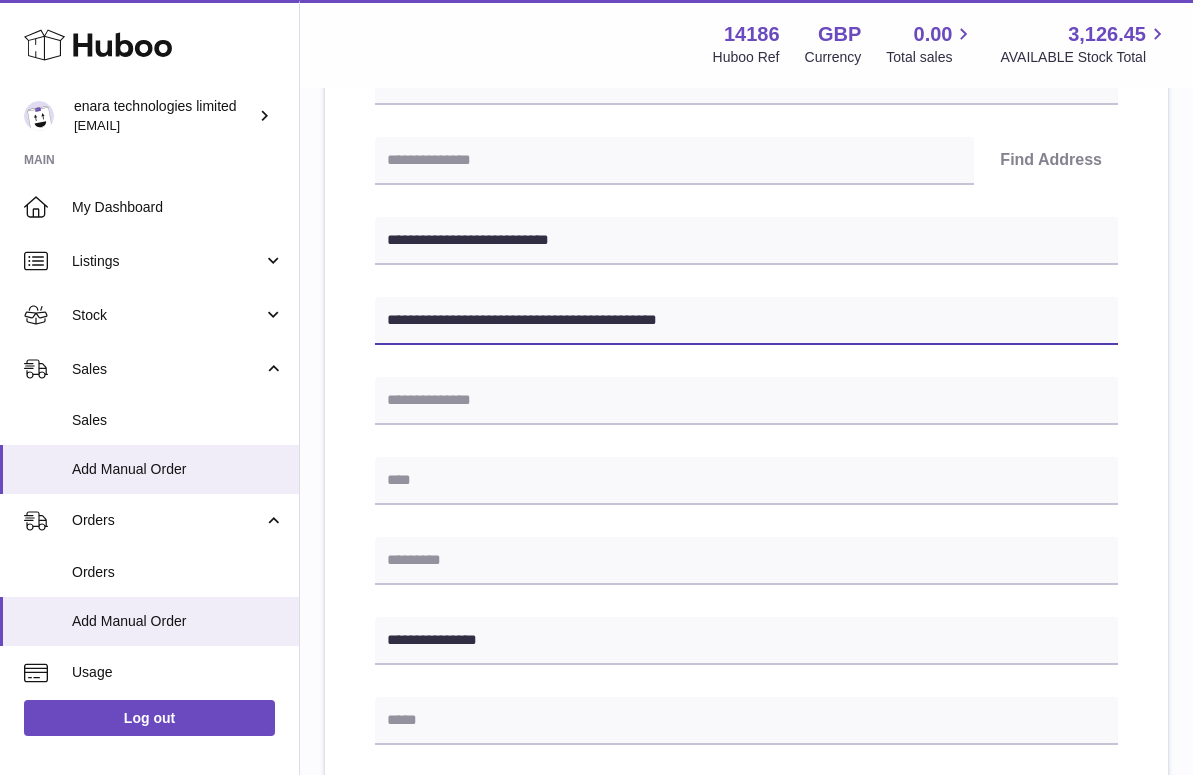 drag, startPoint x: 548, startPoint y: 319, endPoint x: 607, endPoint y: 320, distance: 59.008472 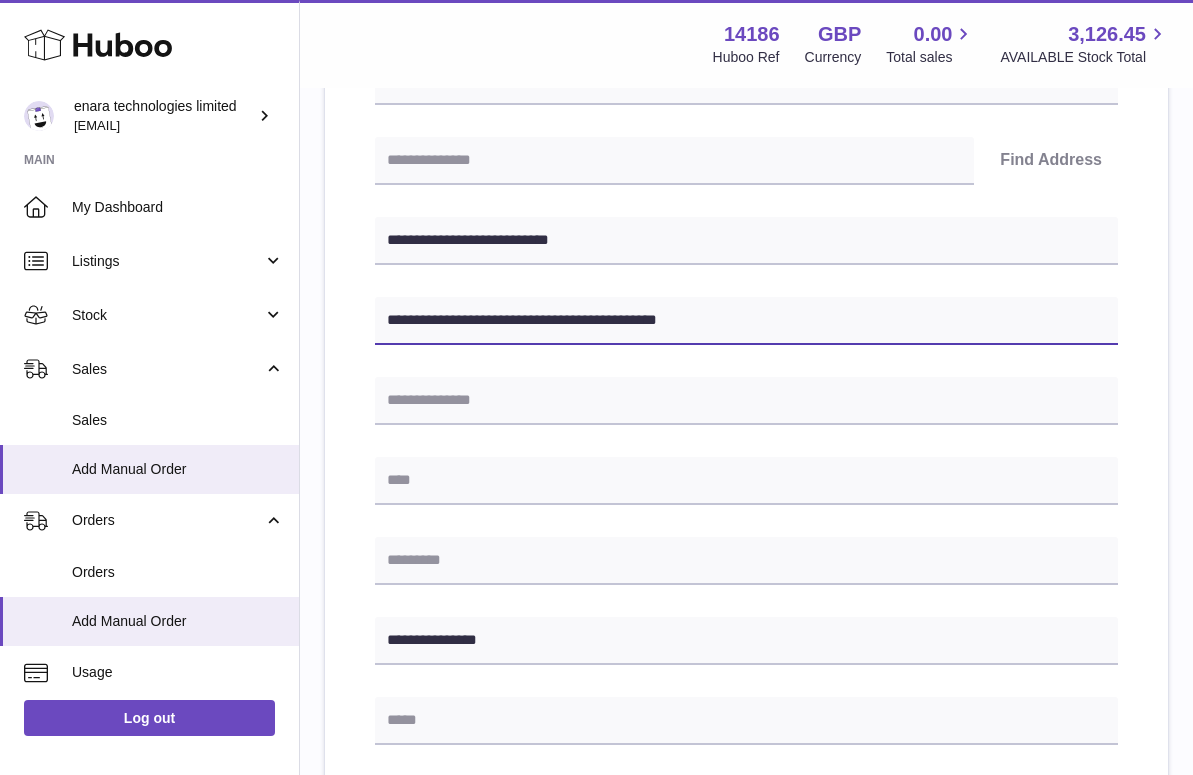 click on "**********" at bounding box center (746, 321) 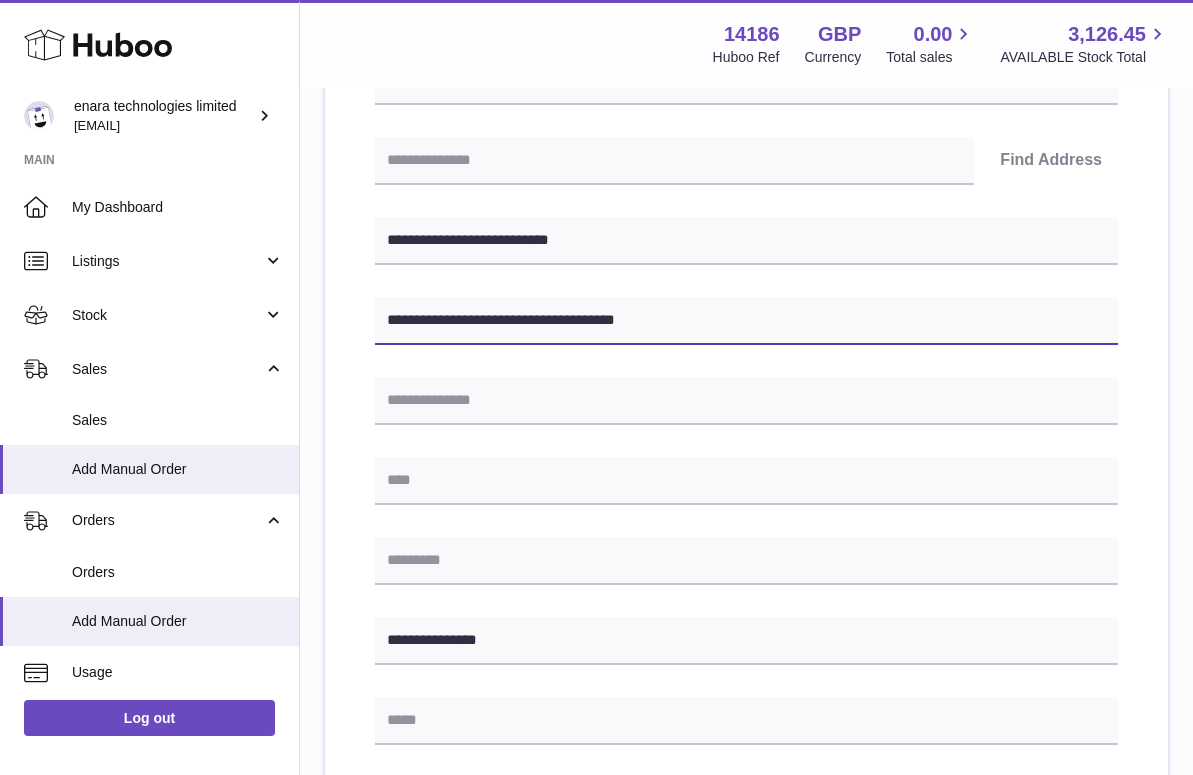 type on "**********" 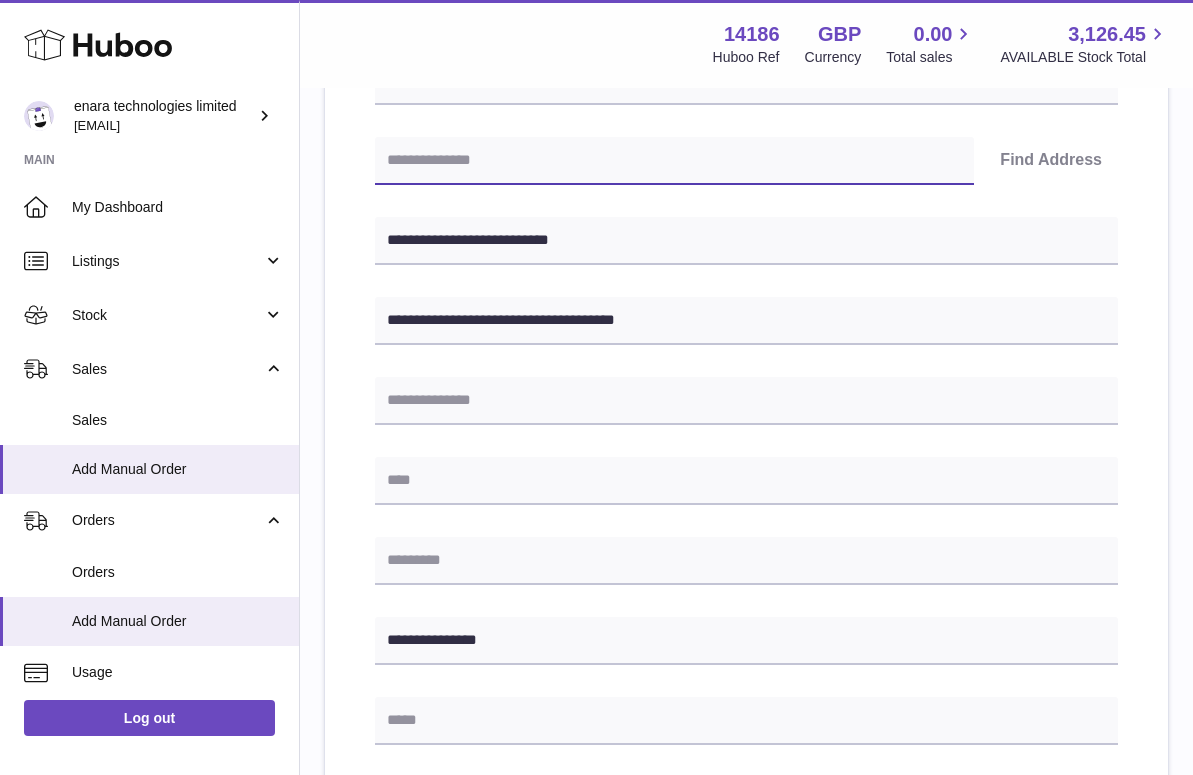 paste on "*******" 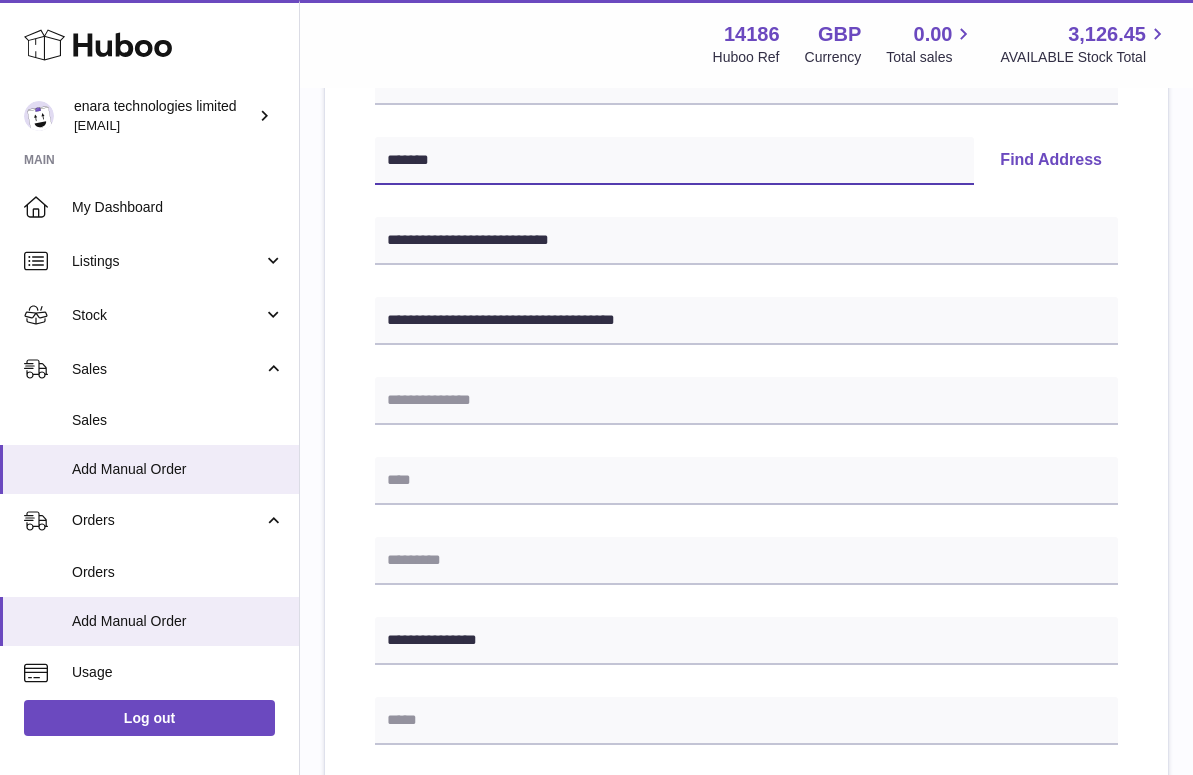 type on "*******" 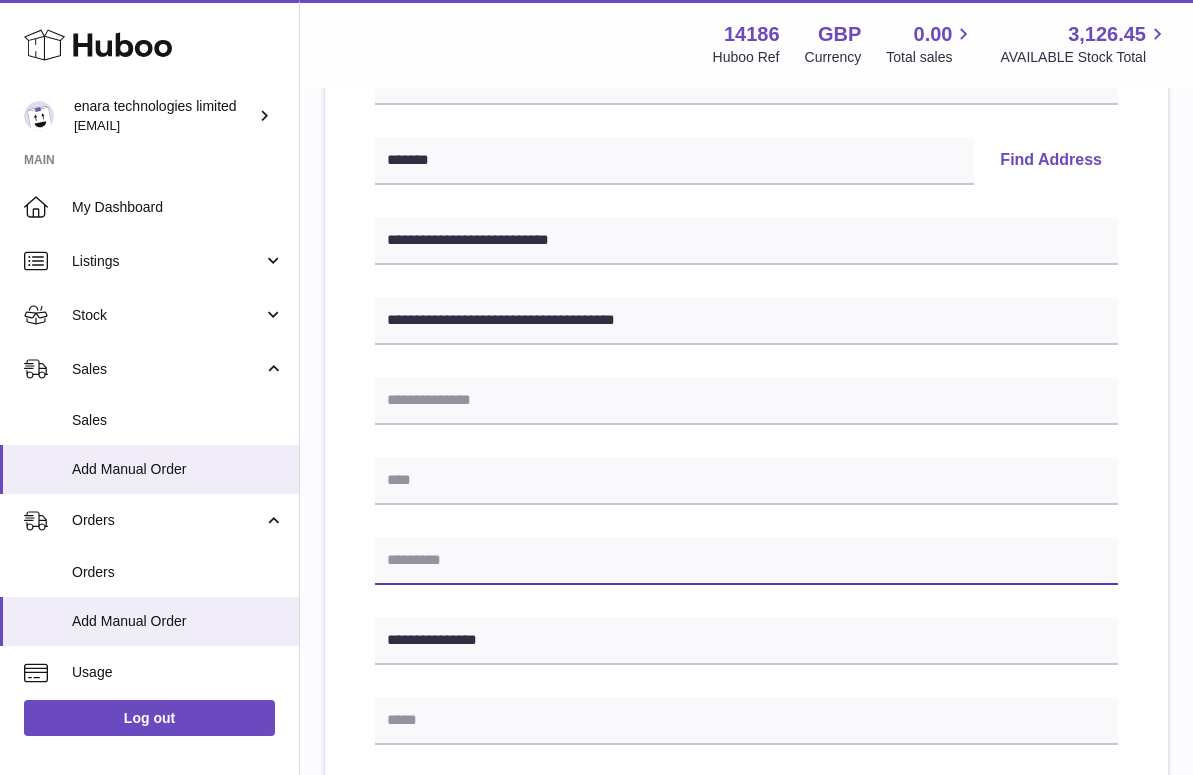paste on "*******" 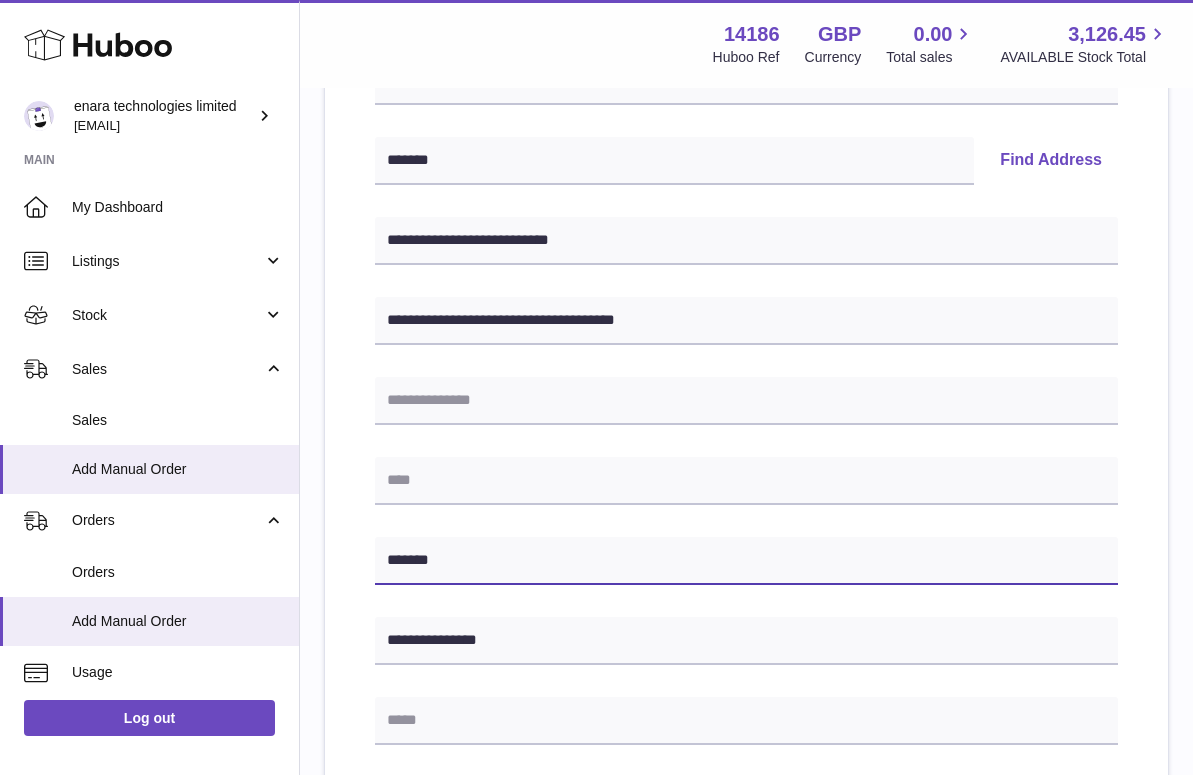 type on "*******" 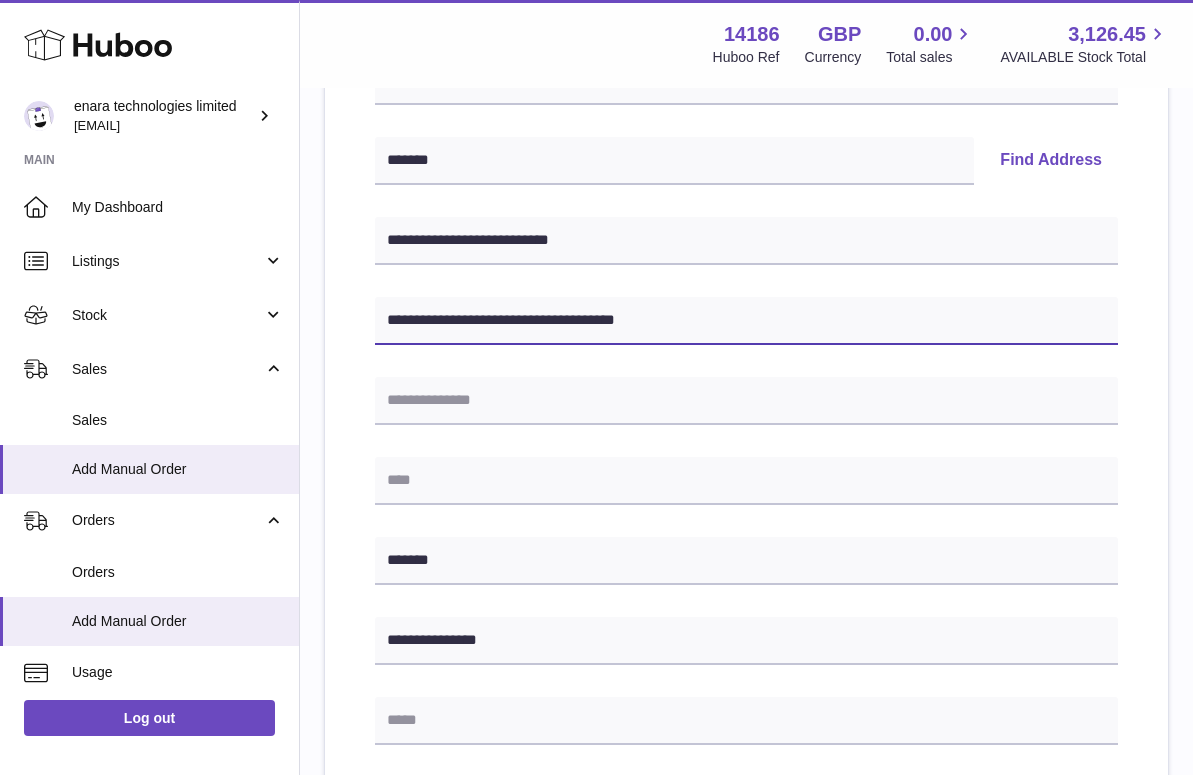 drag, startPoint x: 550, startPoint y: 321, endPoint x: 843, endPoint y: 339, distance: 293.55237 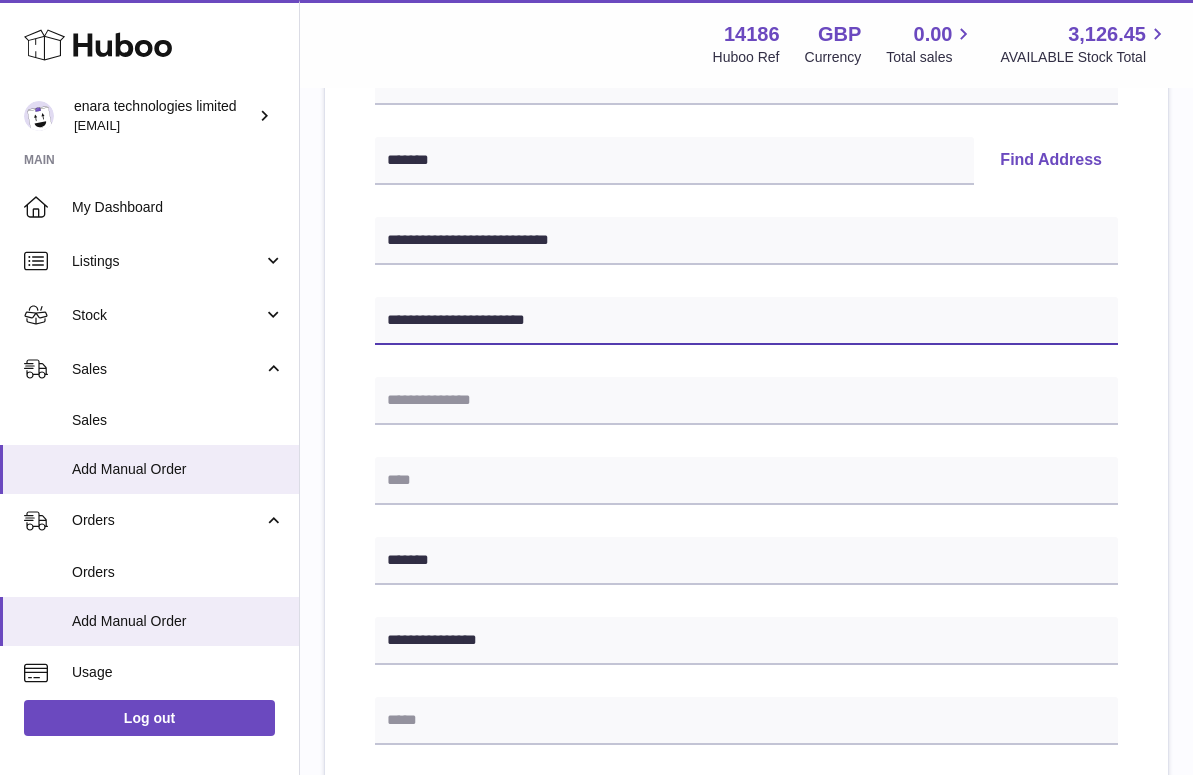 type on "**********" 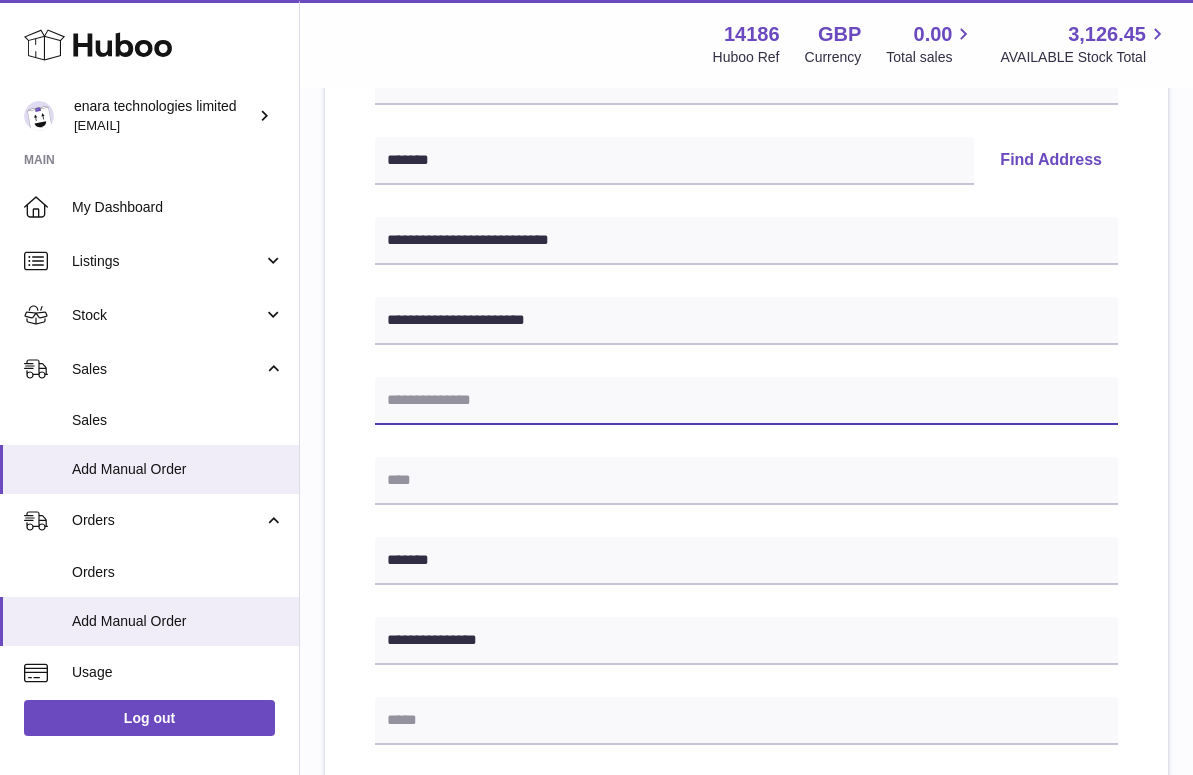 paste on "**********" 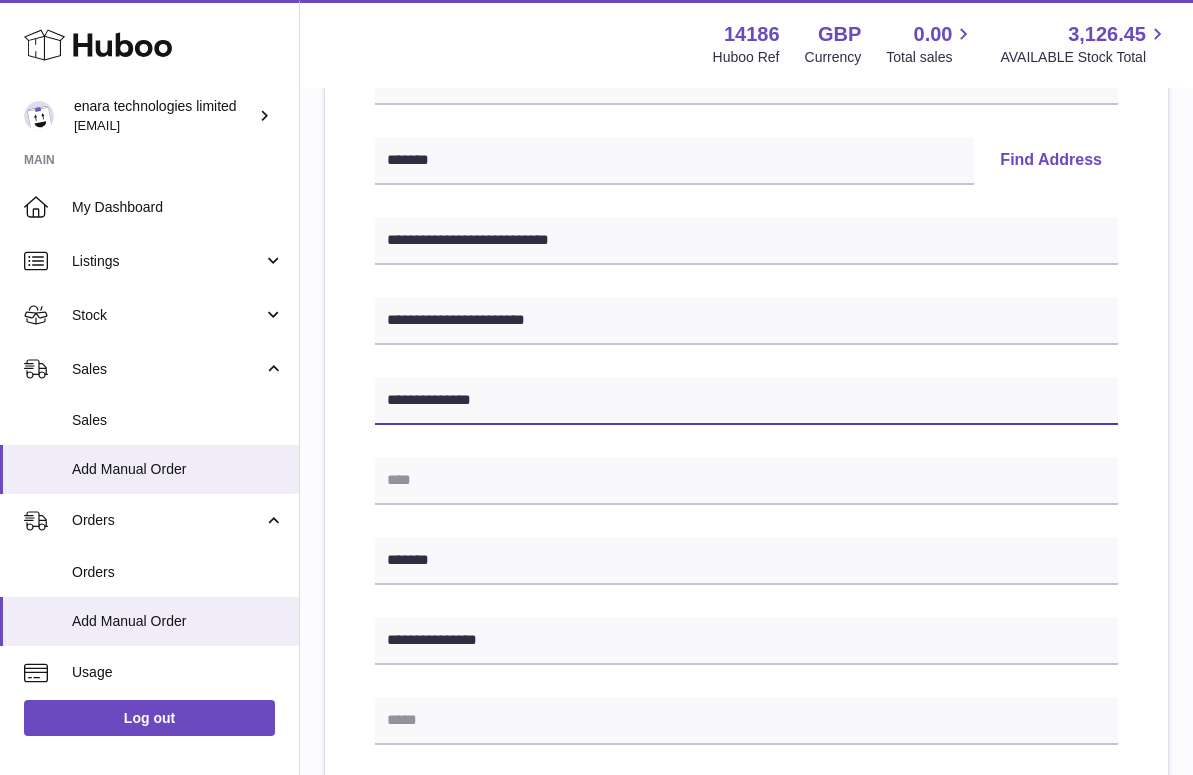 type on "**********" 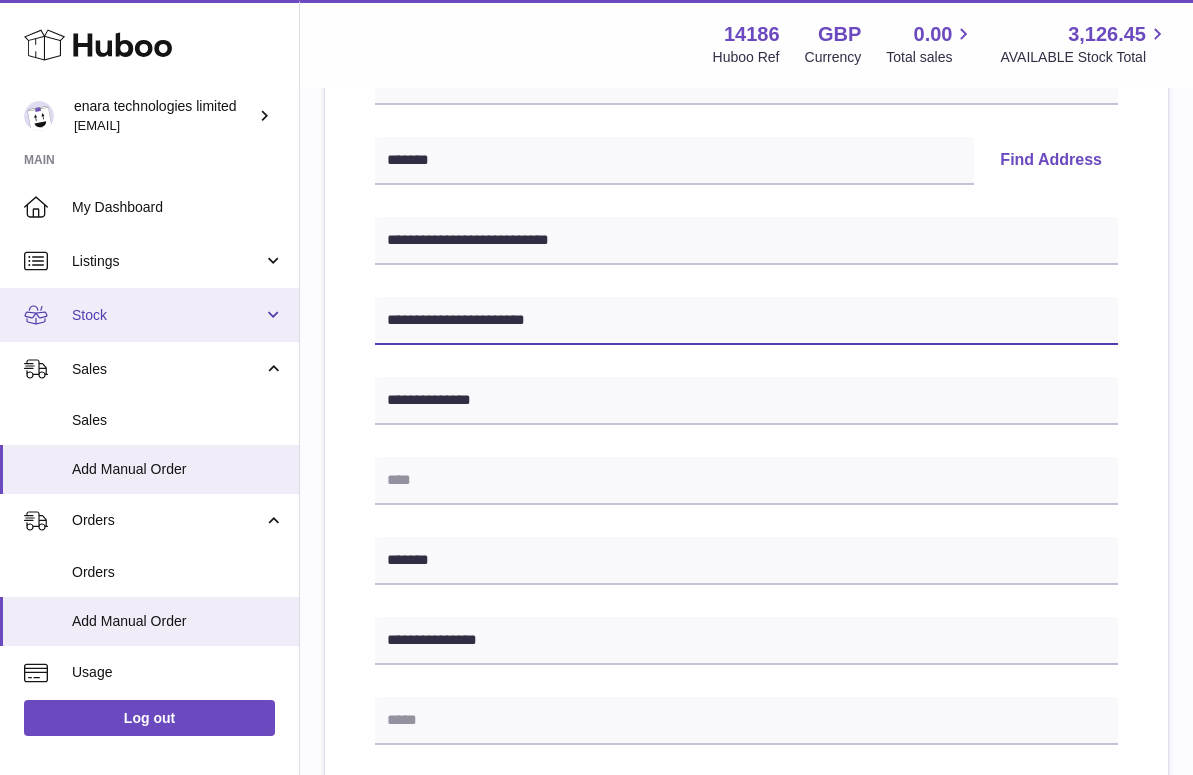 drag, startPoint x: 581, startPoint y: 322, endPoint x: 222, endPoint y: 322, distance: 359 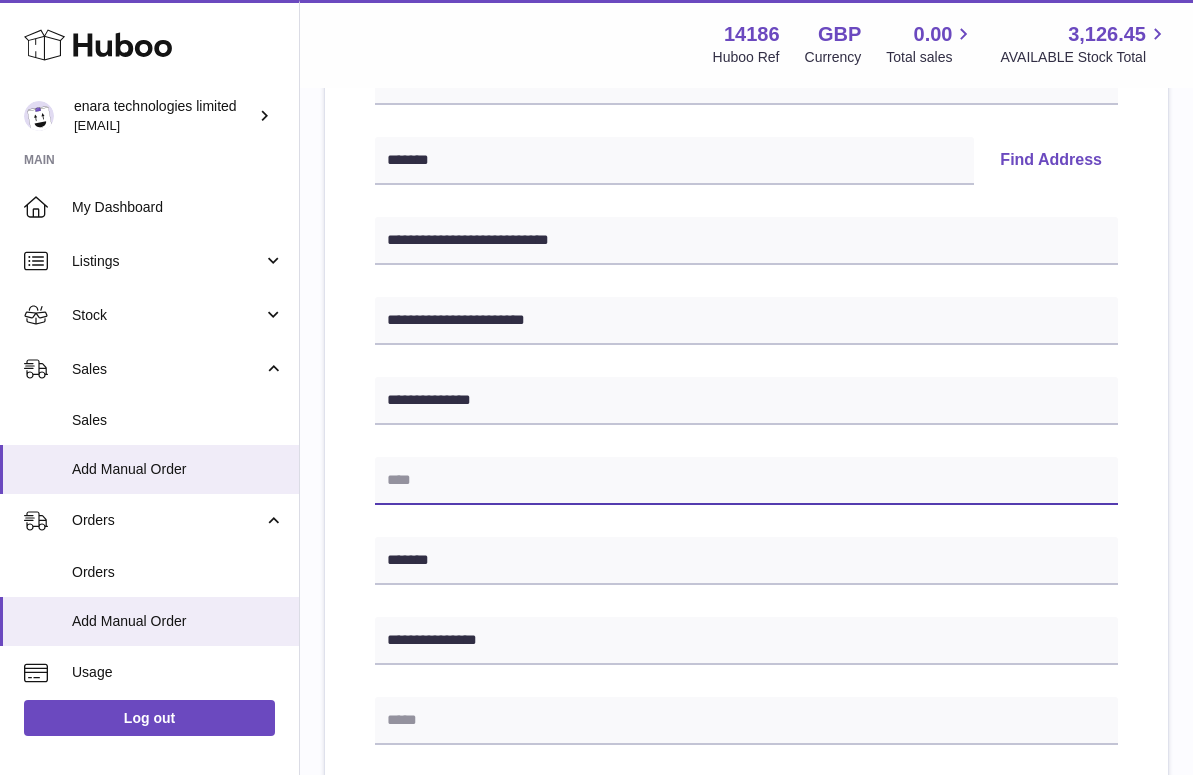 click at bounding box center [746, 481] 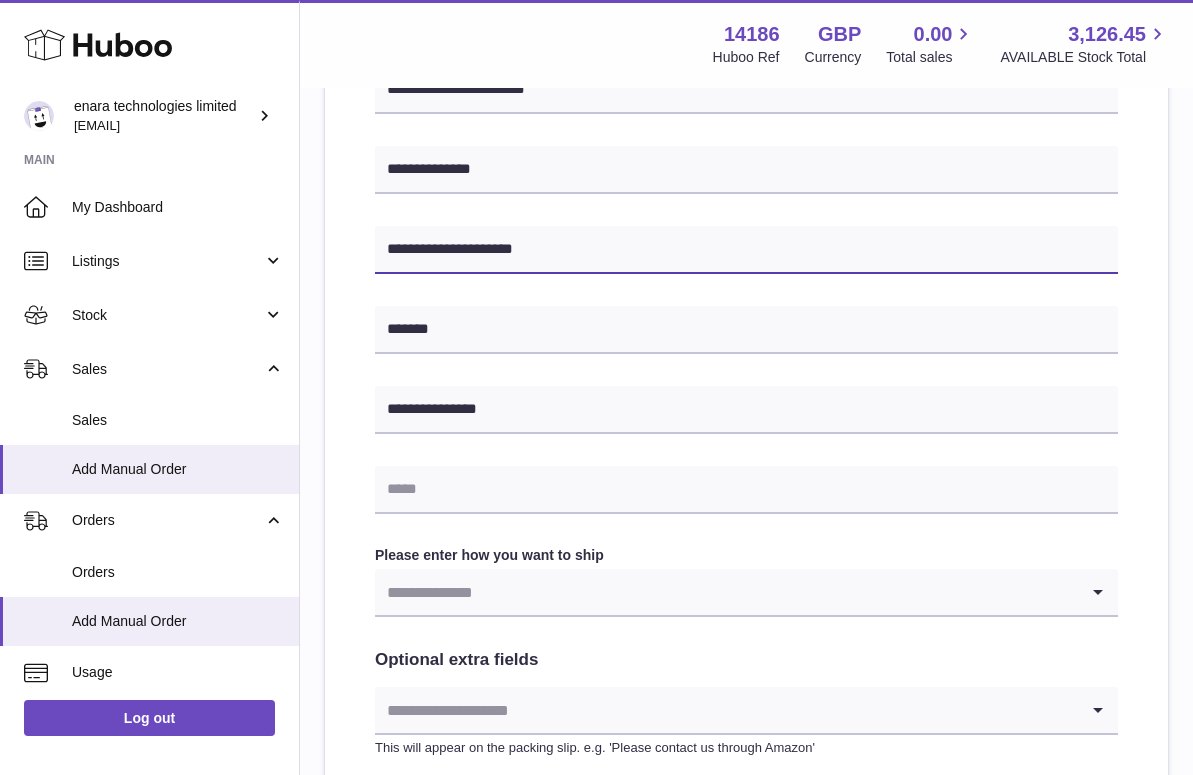 scroll, scrollTop: 949, scrollLeft: 0, axis: vertical 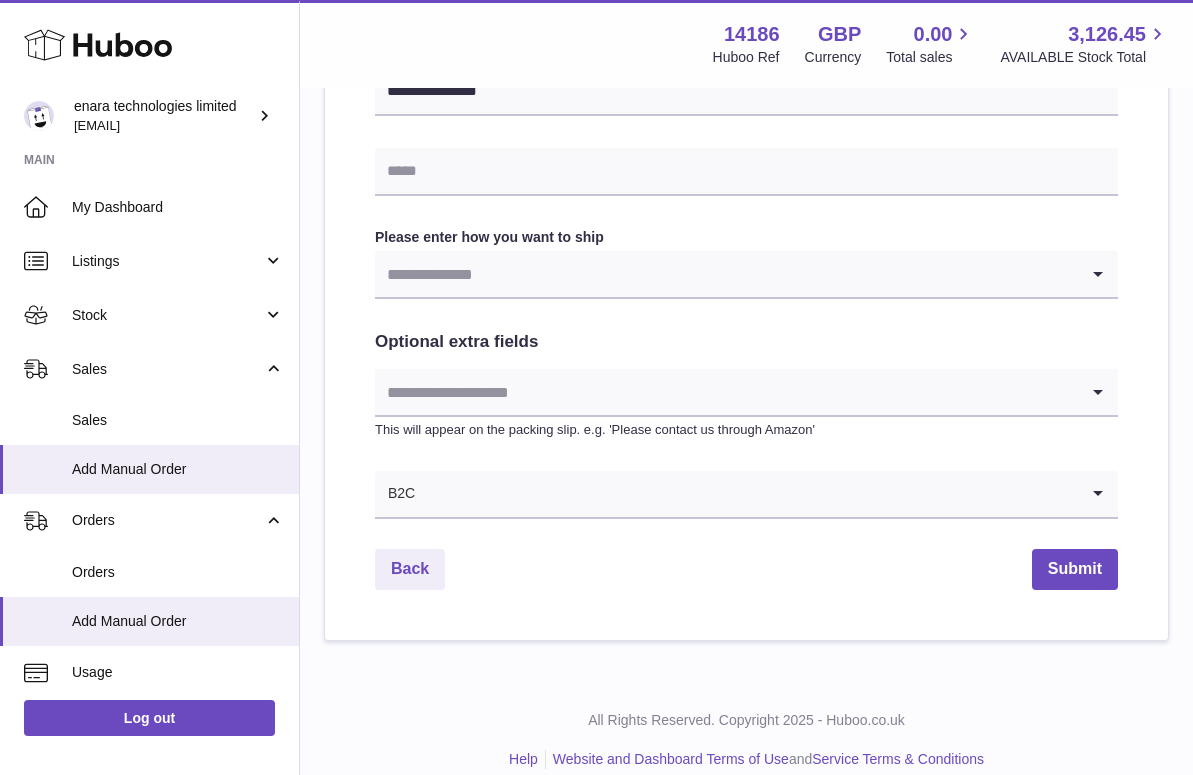 type on "**********" 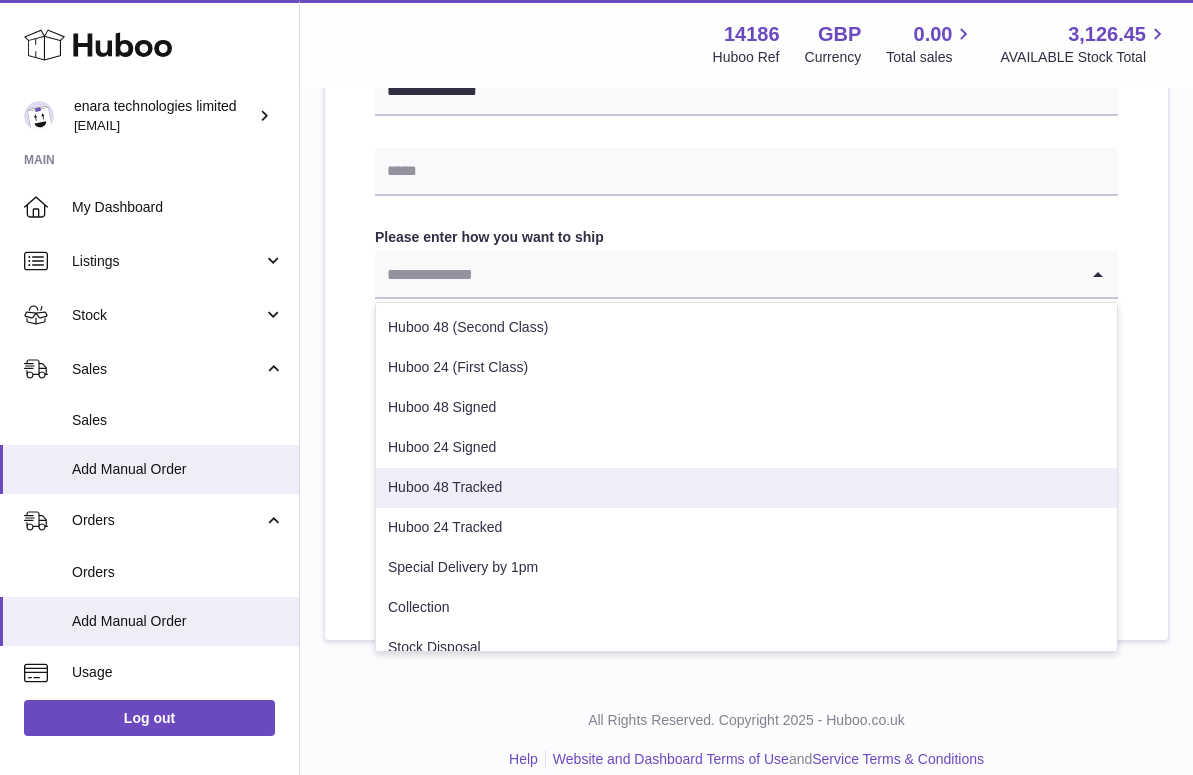 click on "Huboo 48 Tracked" at bounding box center [746, 488] 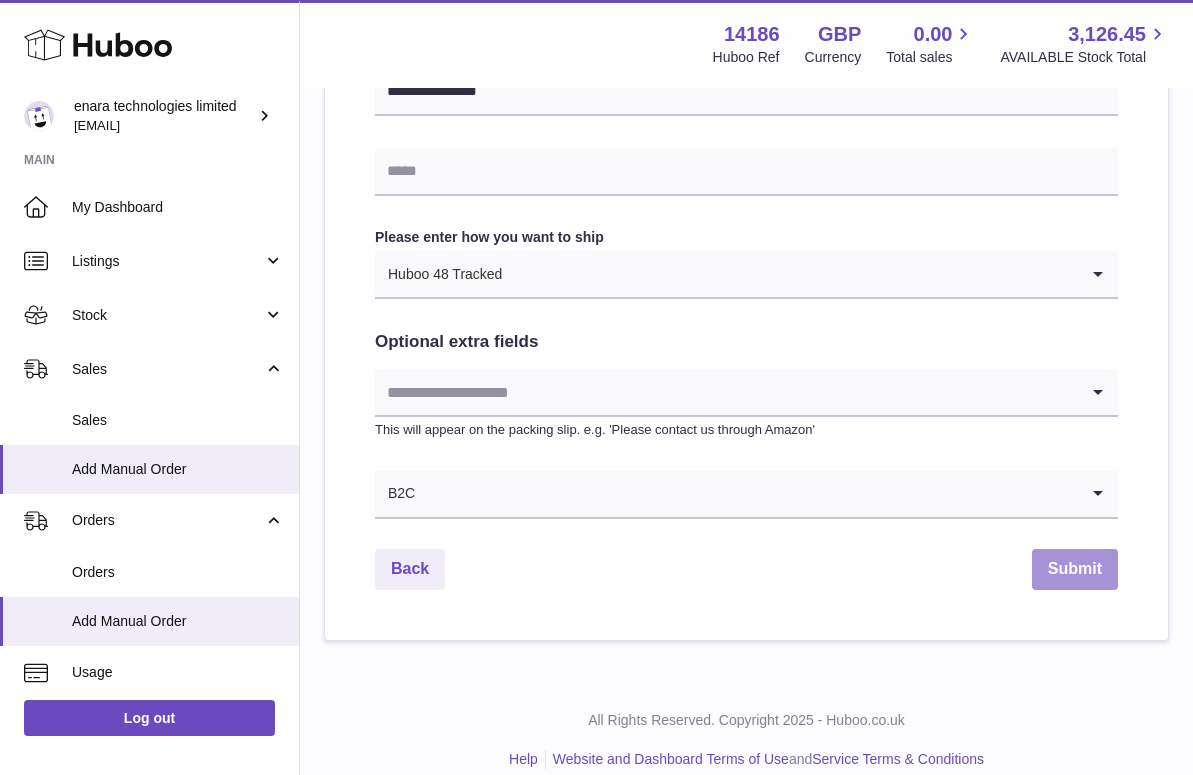 click on "Submit" at bounding box center (1075, 569) 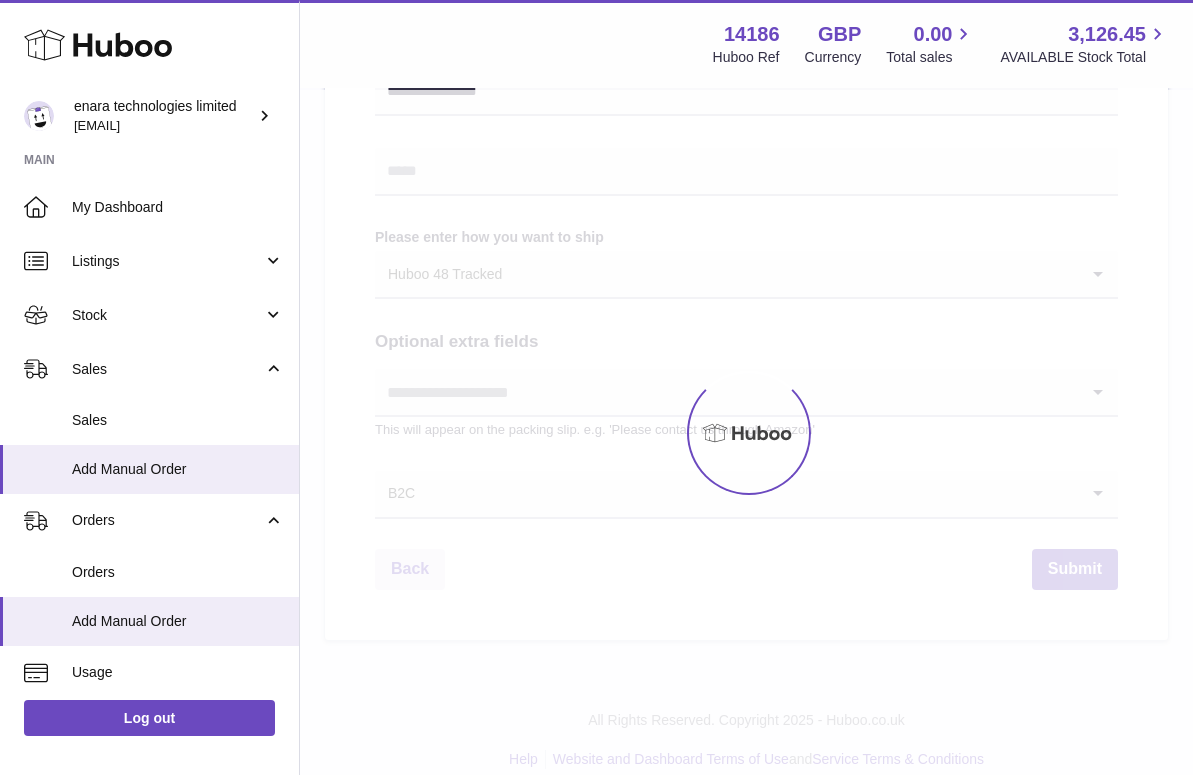 scroll, scrollTop: 0, scrollLeft: 0, axis: both 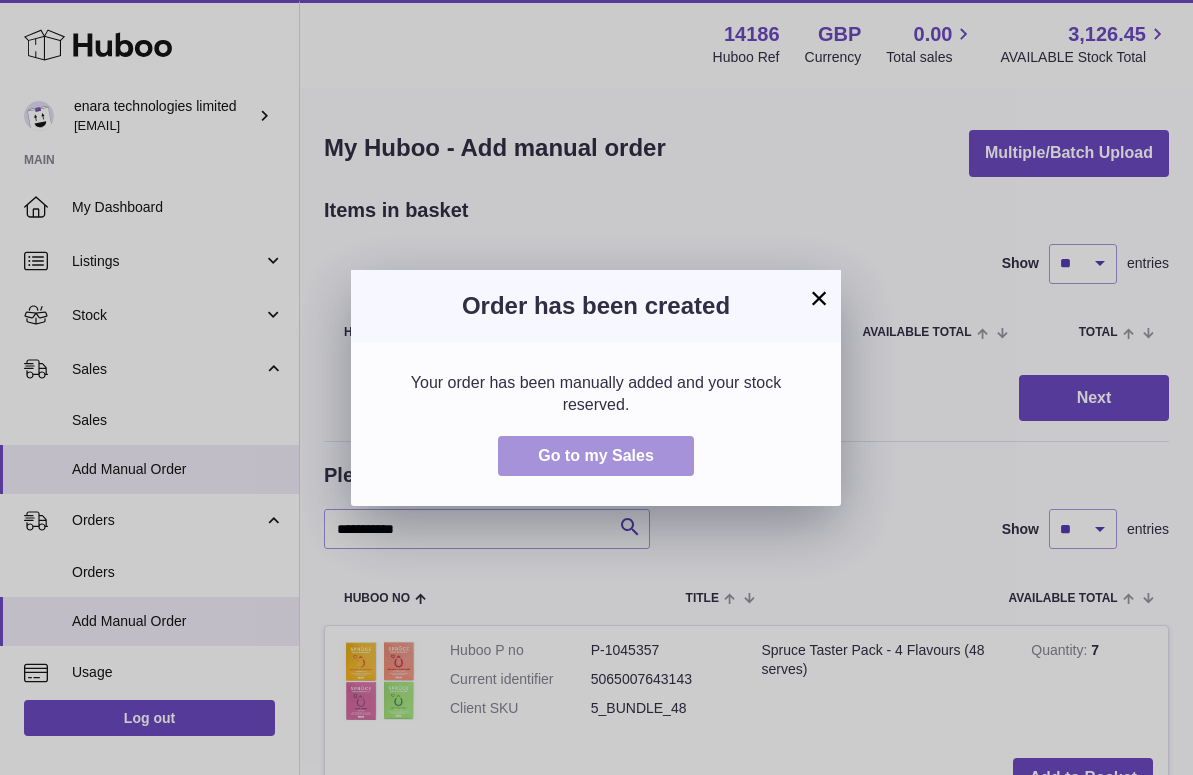 click on "Go to my Sales" at bounding box center [596, 455] 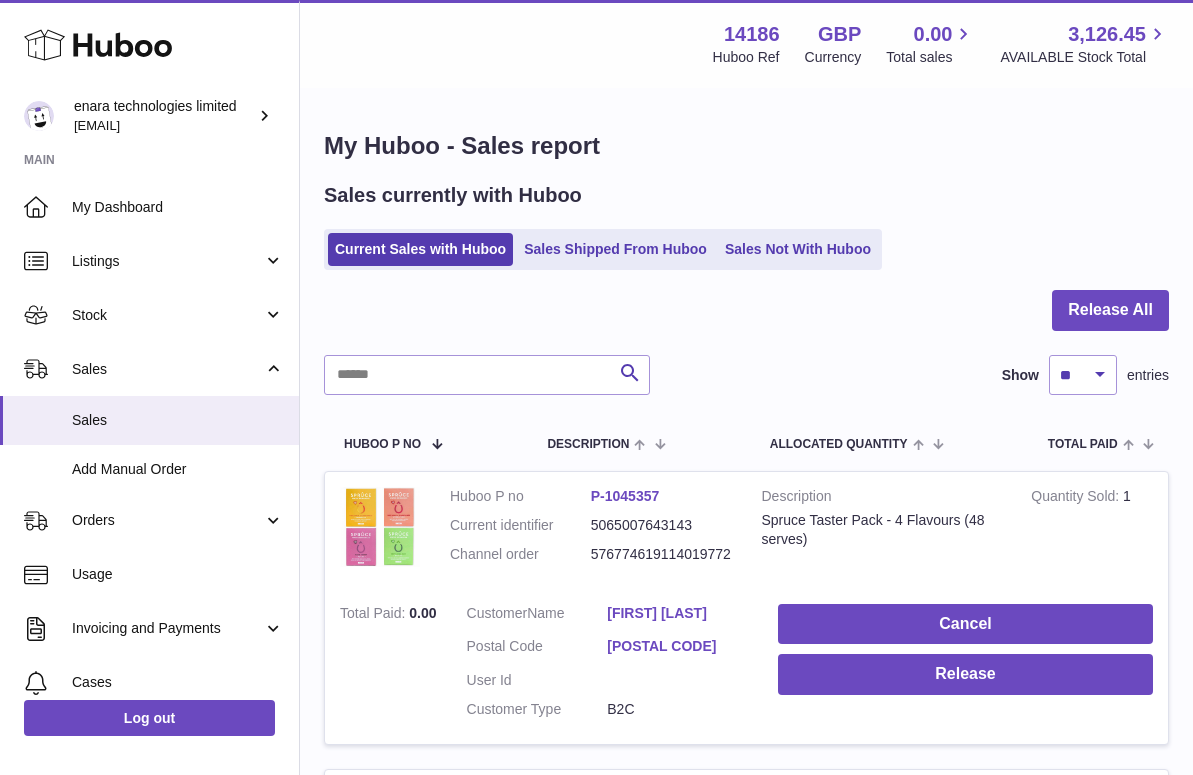 scroll, scrollTop: 0, scrollLeft: 0, axis: both 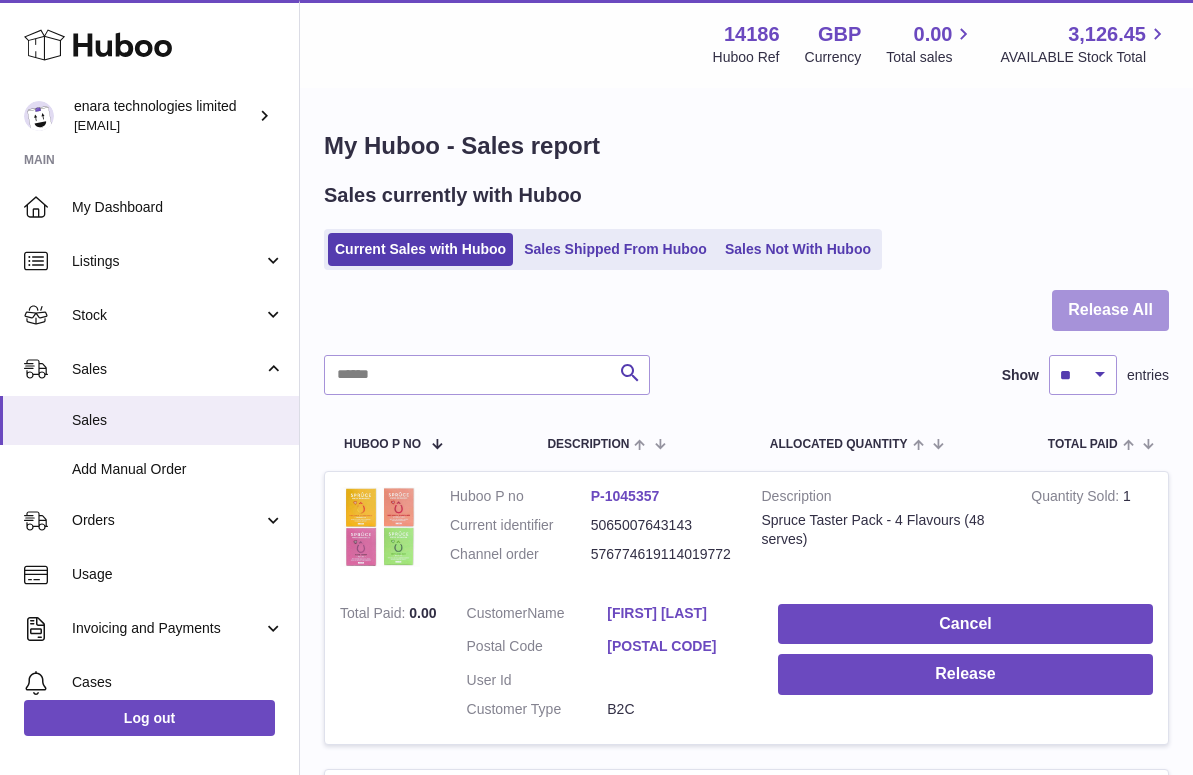 click on "Release All" at bounding box center [1110, 310] 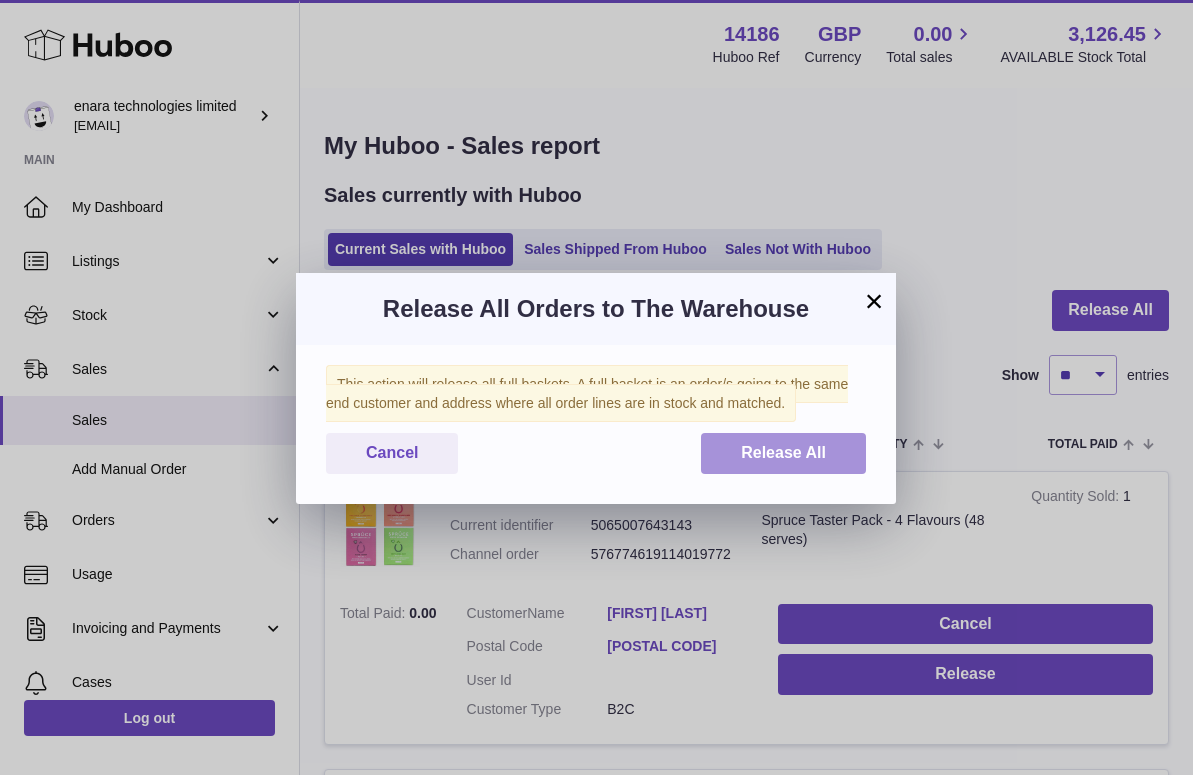 click on "Release All" at bounding box center [783, 452] 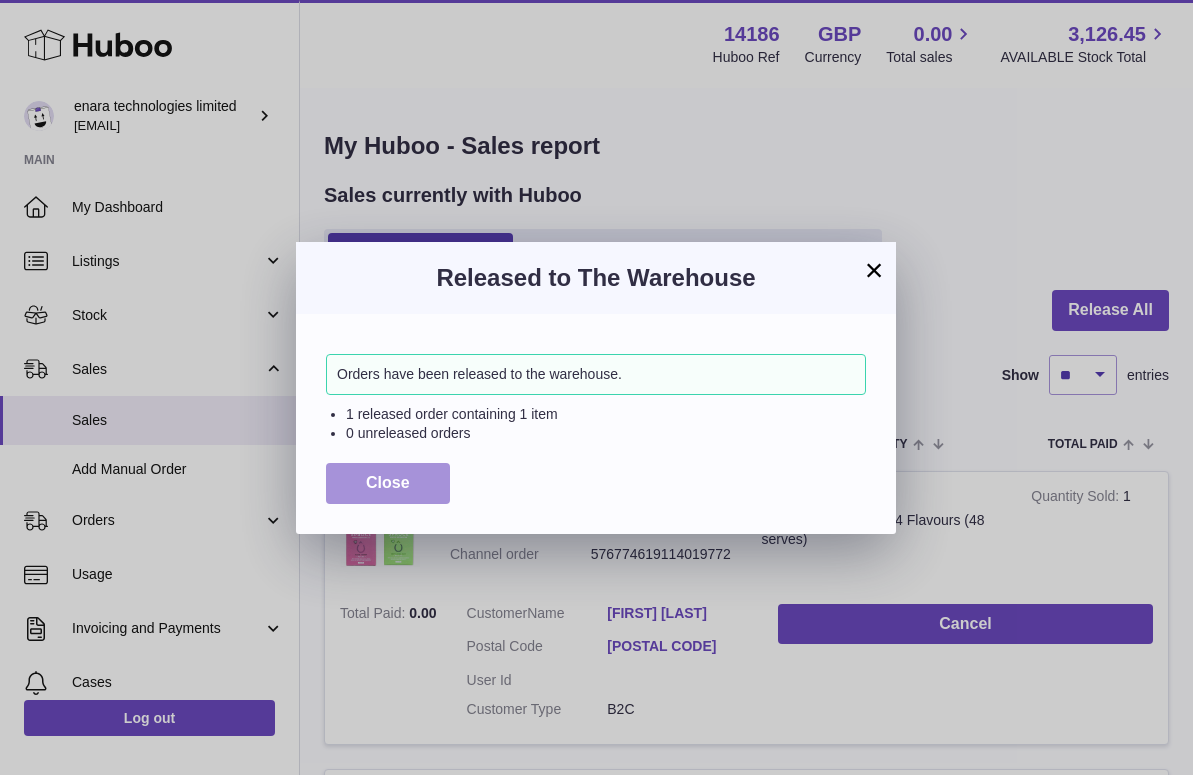 click on "Close" at bounding box center [388, 482] 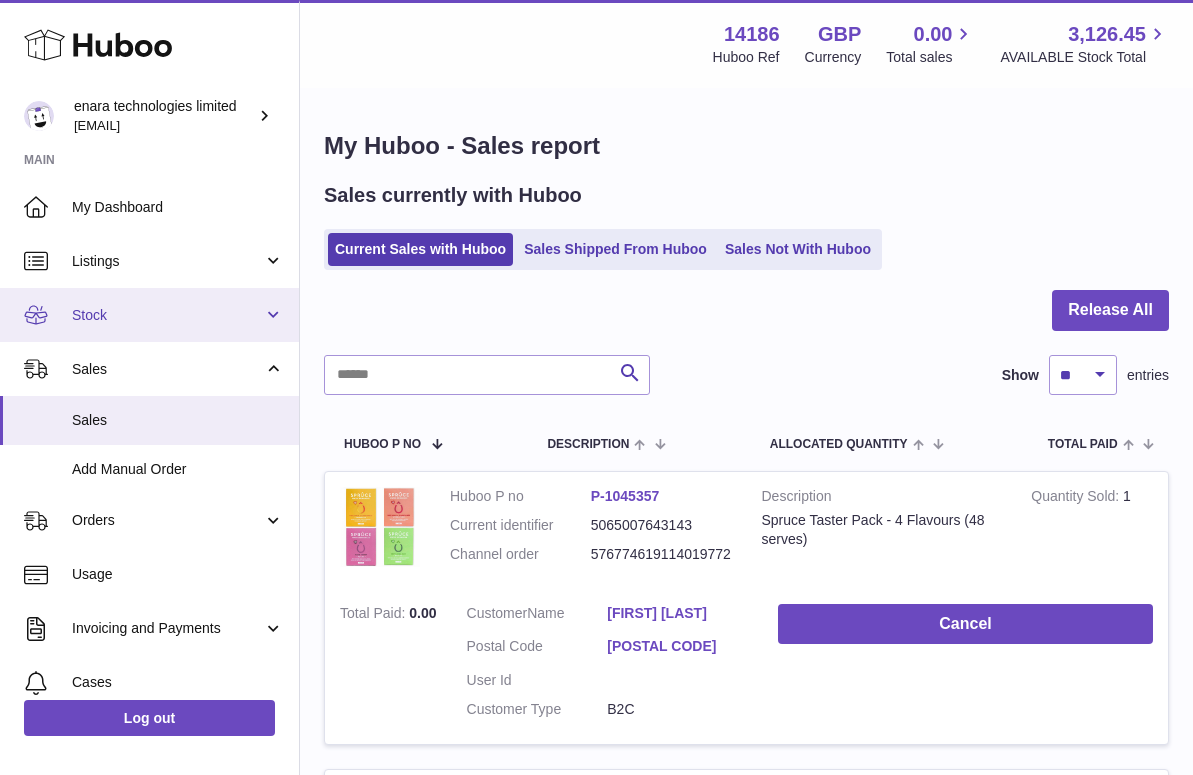 click on "Stock" at bounding box center (167, 315) 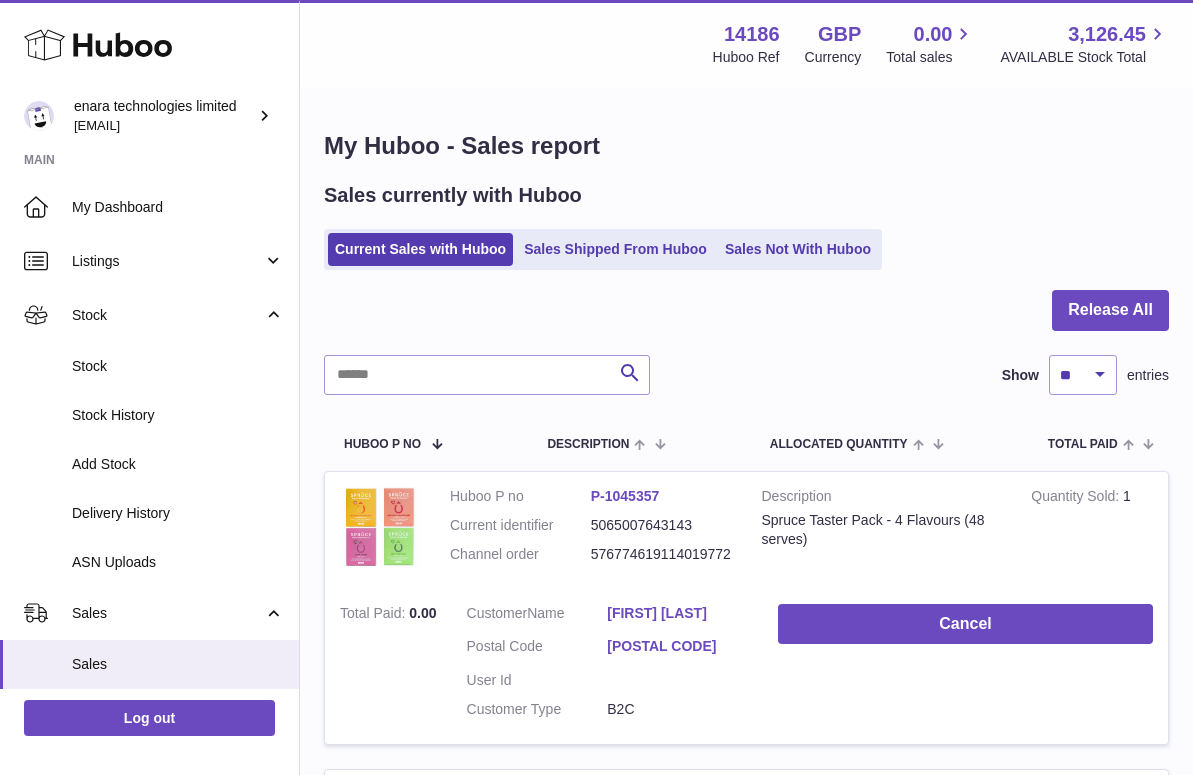 click at bounding box center [746, 322] 